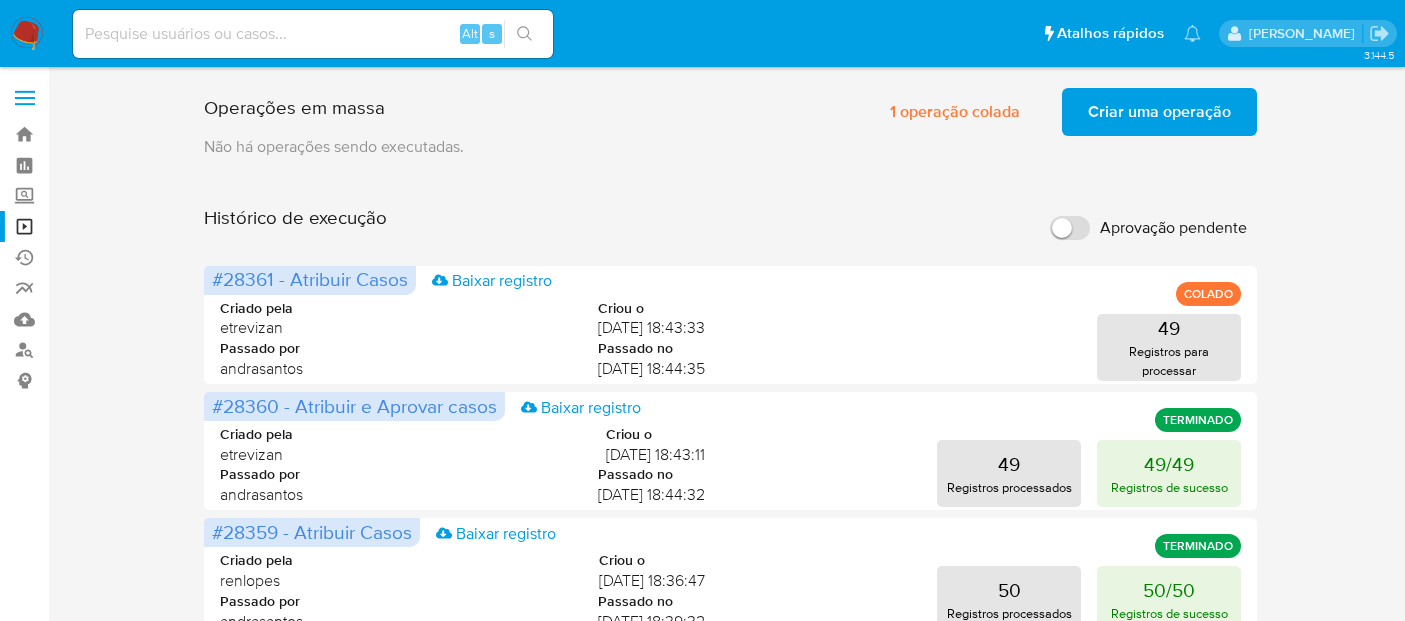 scroll, scrollTop: 0, scrollLeft: 0, axis: both 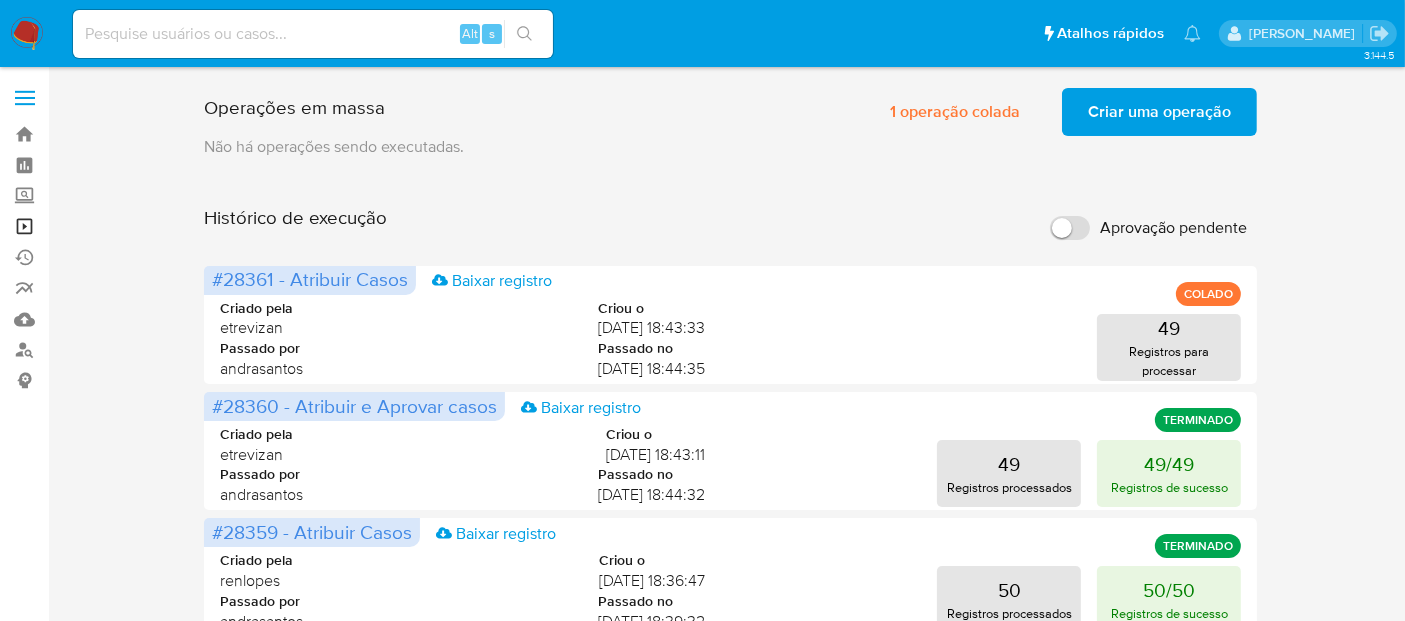 click on "Operações em massa" at bounding box center [119, 226] 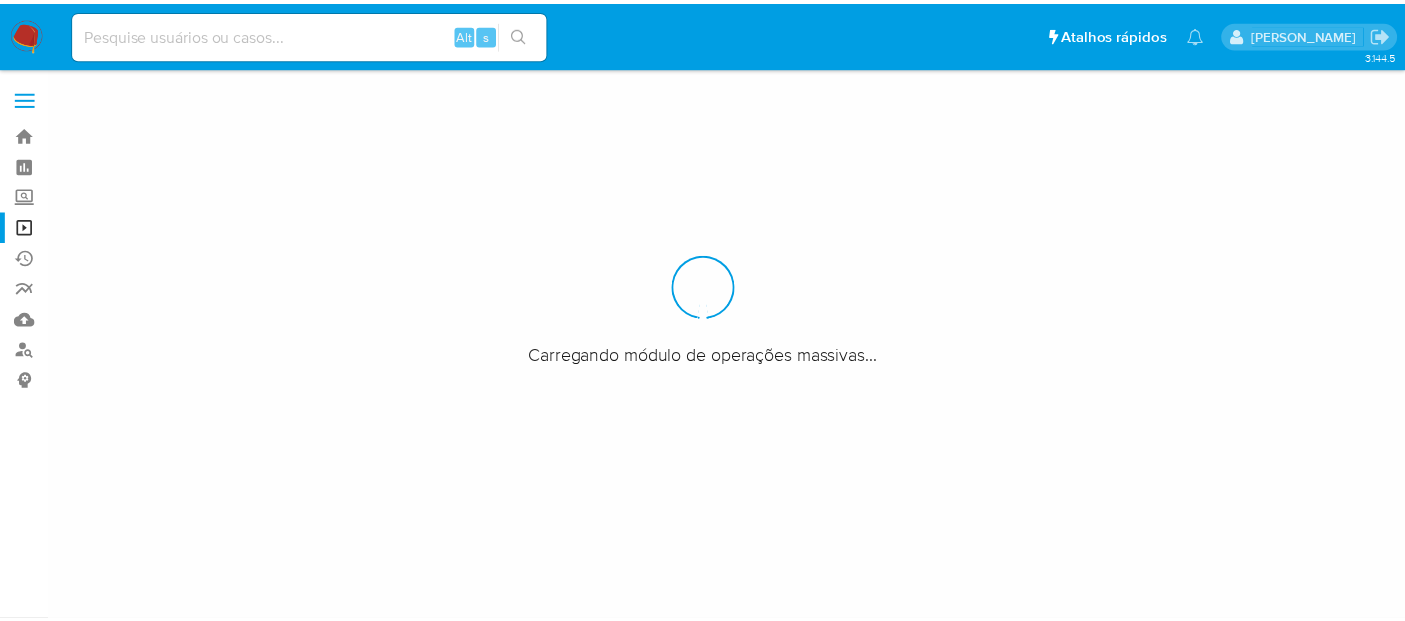scroll, scrollTop: 0, scrollLeft: 0, axis: both 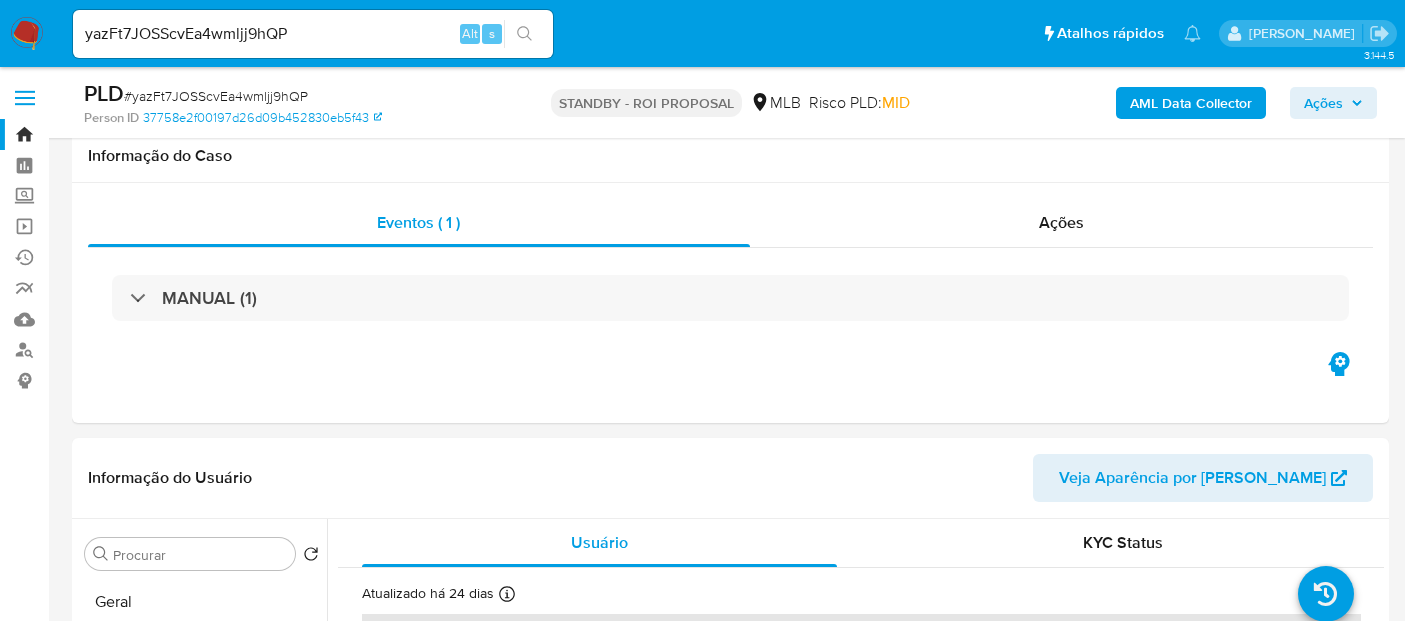 select on "10" 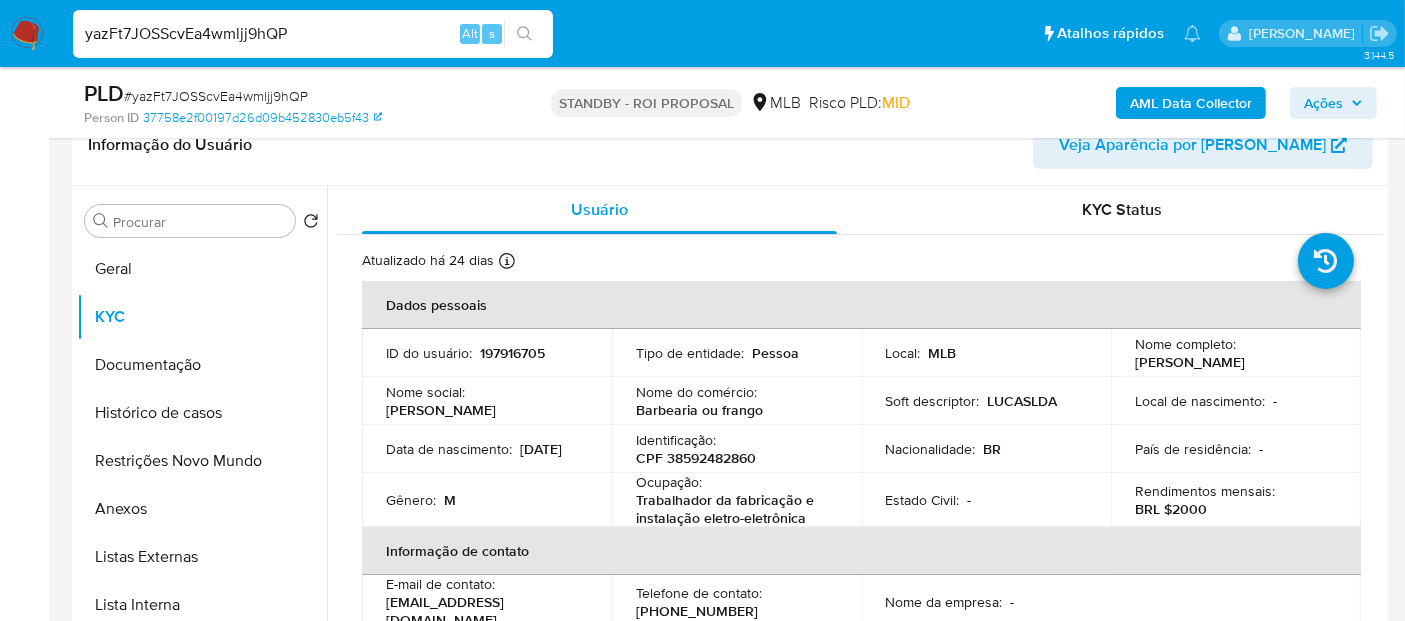drag, startPoint x: 323, startPoint y: 34, endPoint x: 0, endPoint y: 30, distance: 323.02478 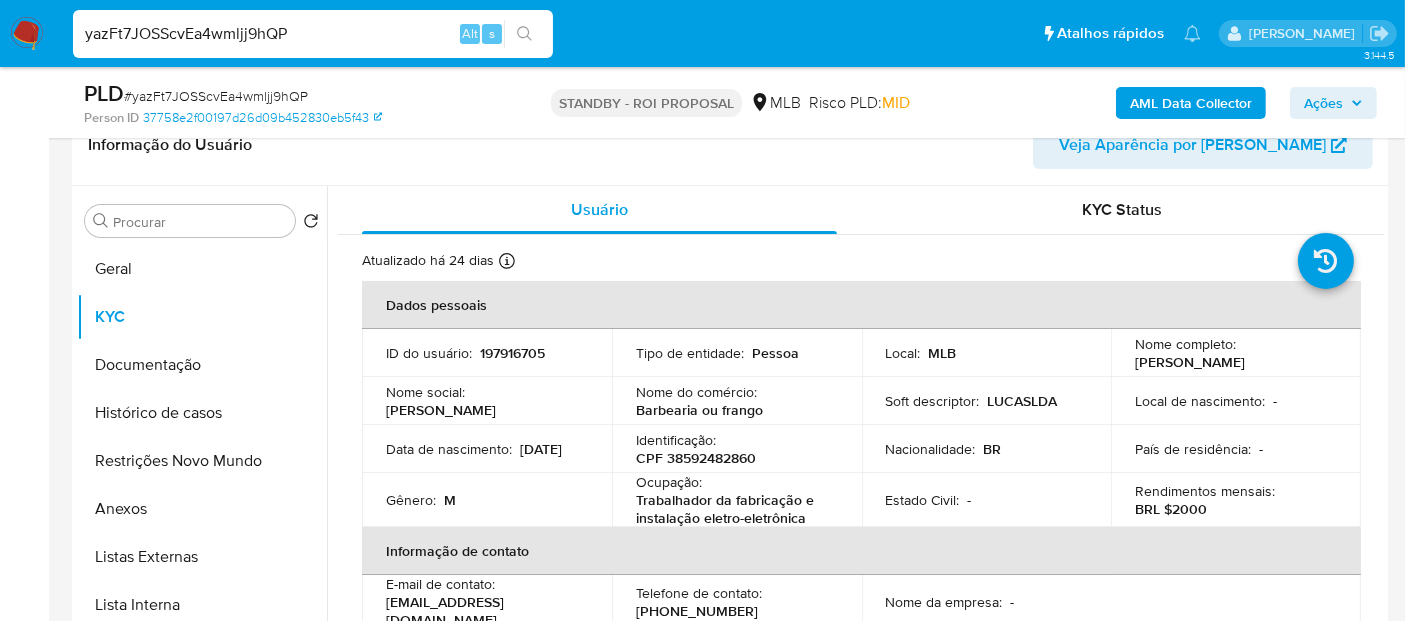 paste on "FEFFYbqZcgAXXWCbQyDeso1y" 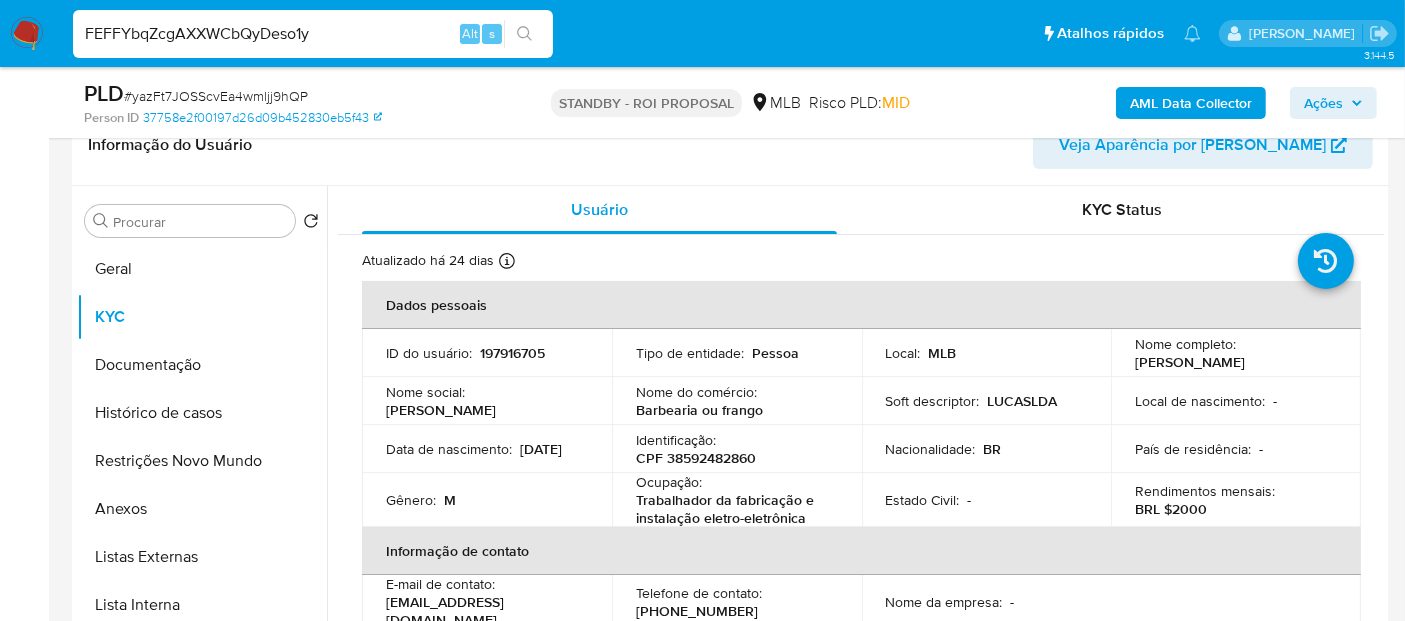 type on "FEFFYbqZcgAXXWCbQyDeso1y" 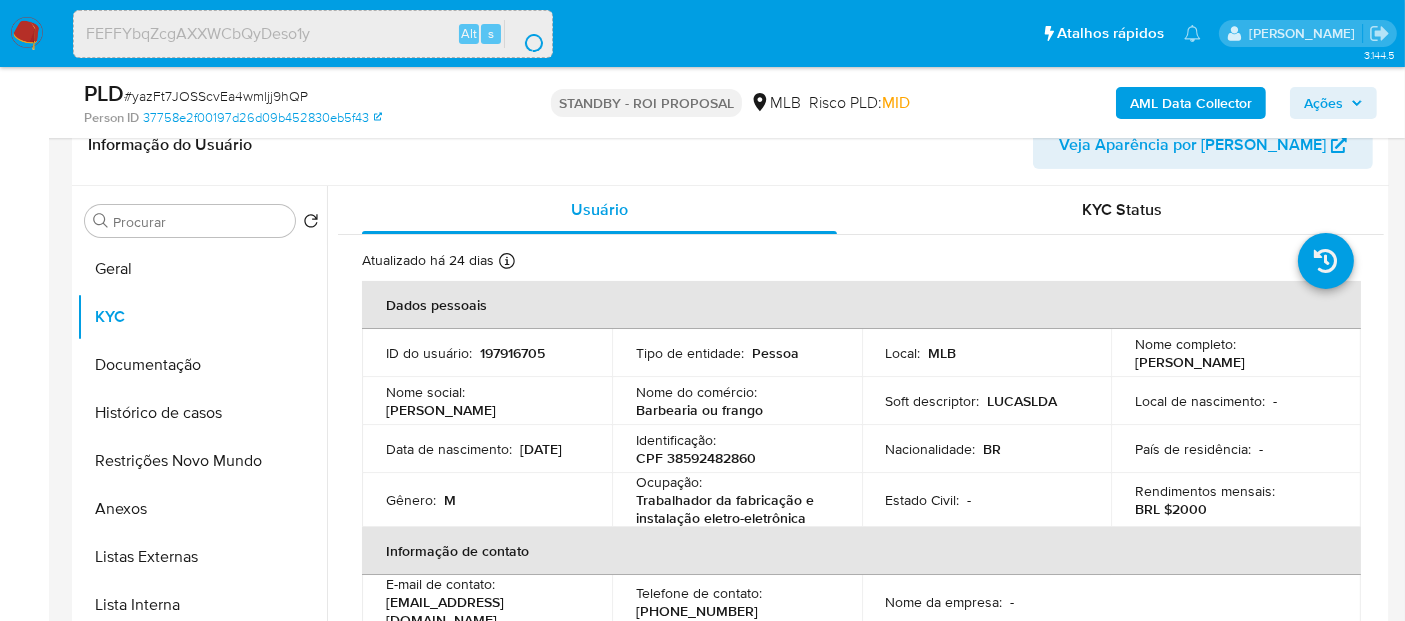 scroll, scrollTop: 0, scrollLeft: 0, axis: both 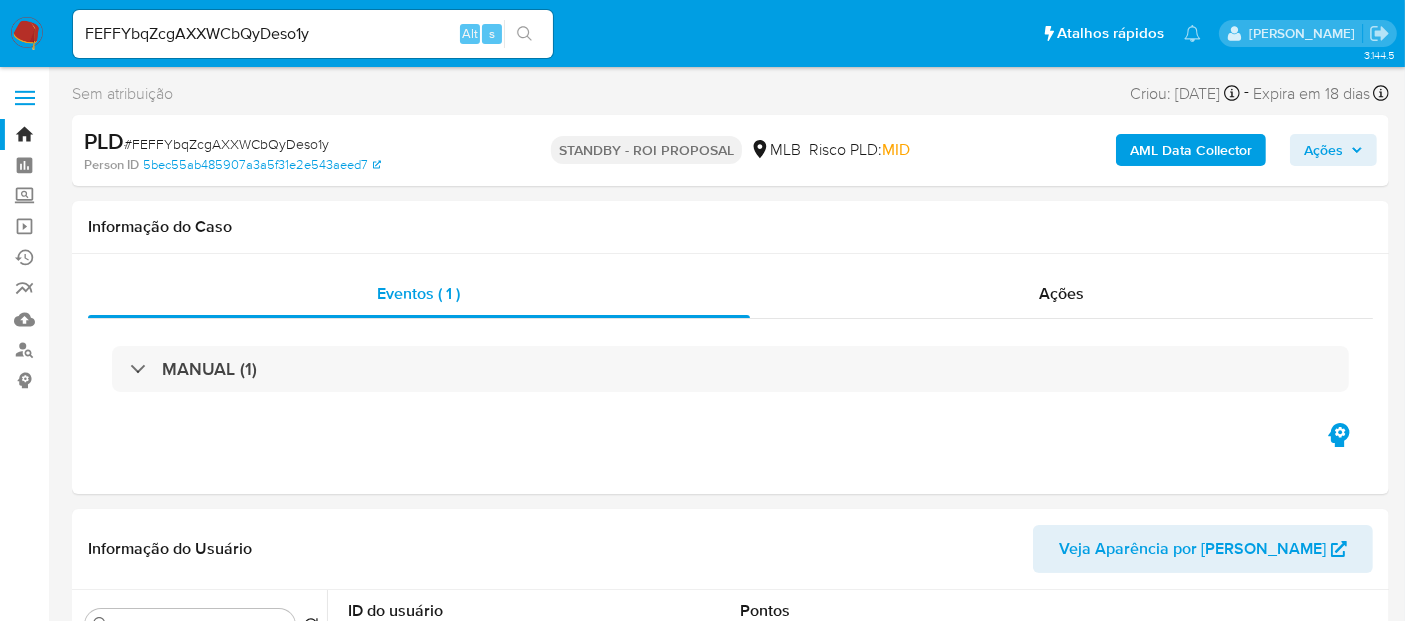 select on "10" 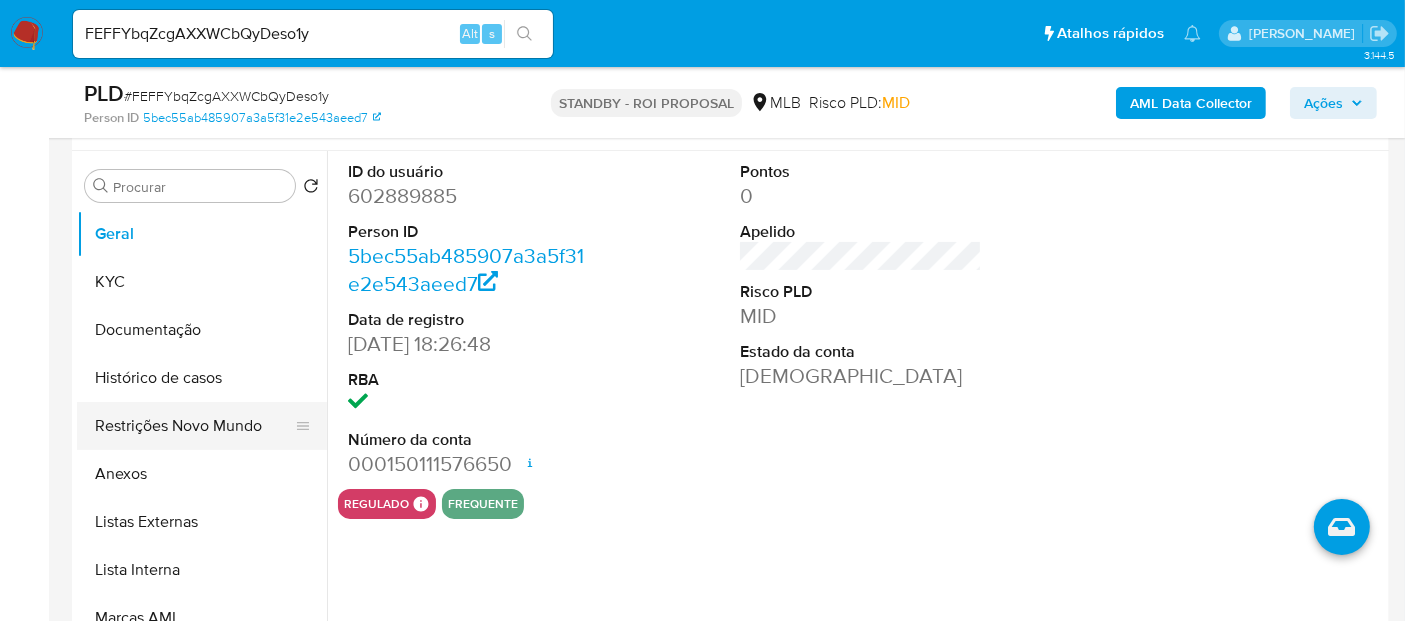 scroll, scrollTop: 333, scrollLeft: 0, axis: vertical 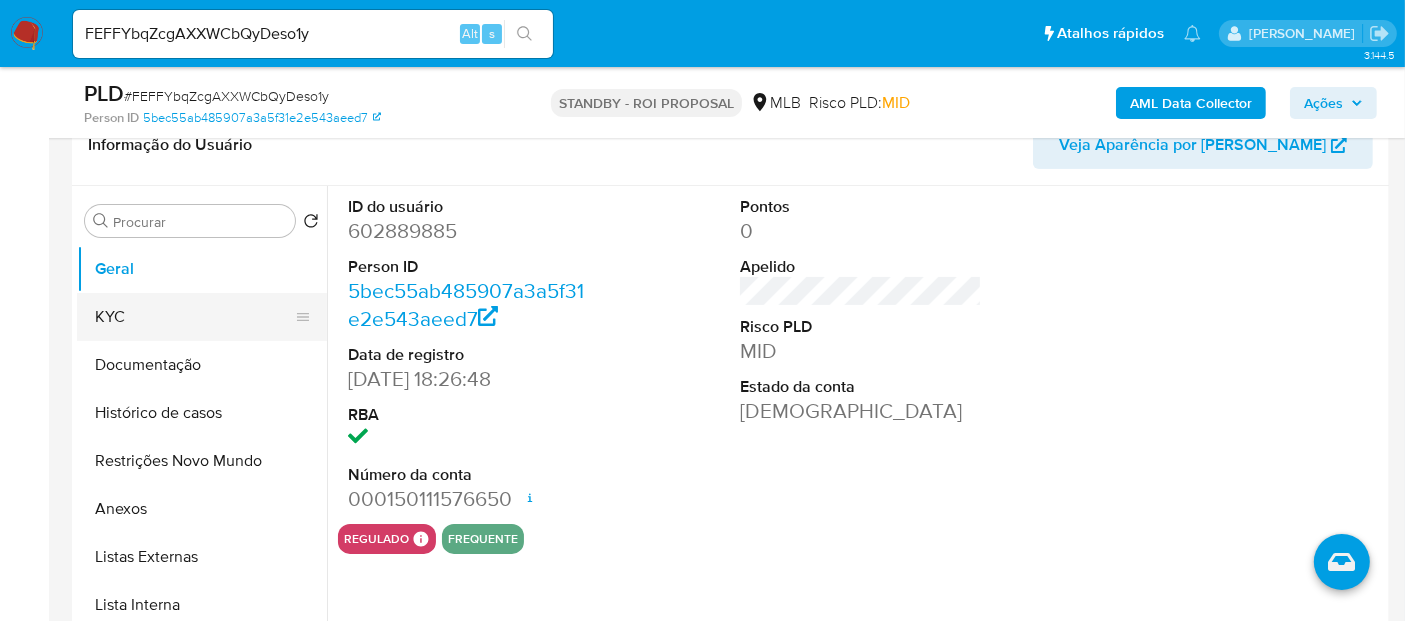 click on "KYC" at bounding box center [194, 317] 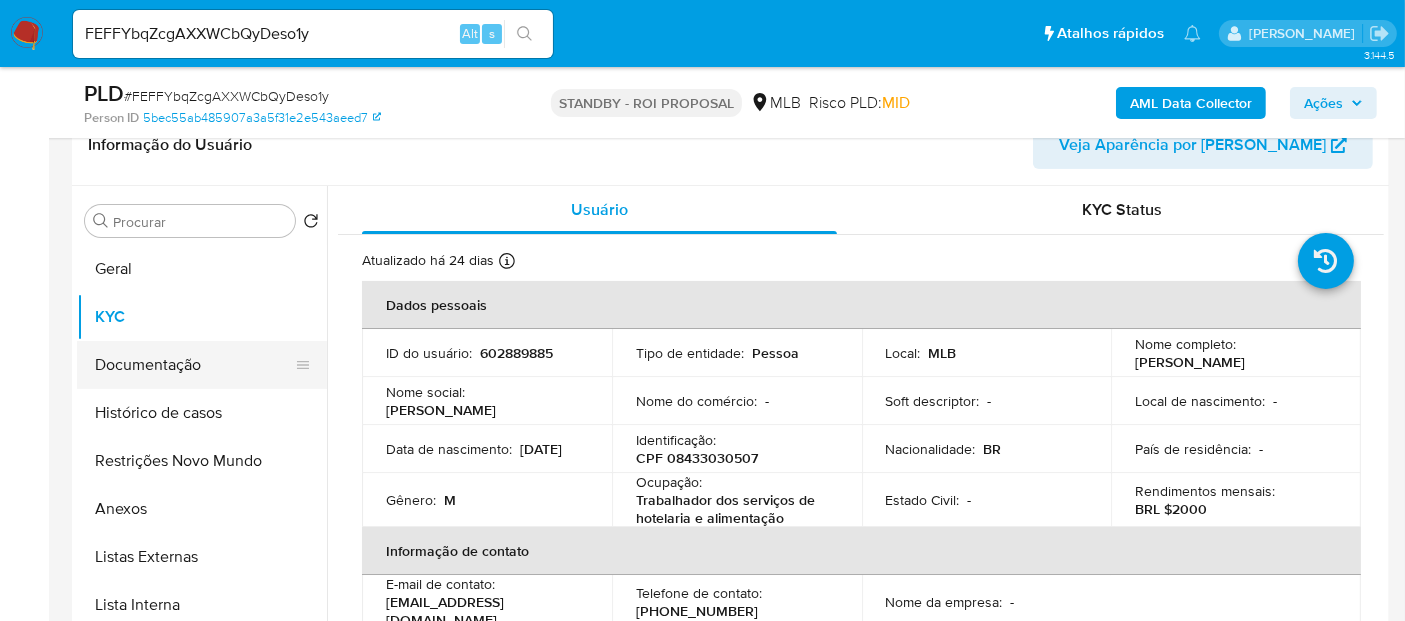 click on "Documentação" at bounding box center [194, 365] 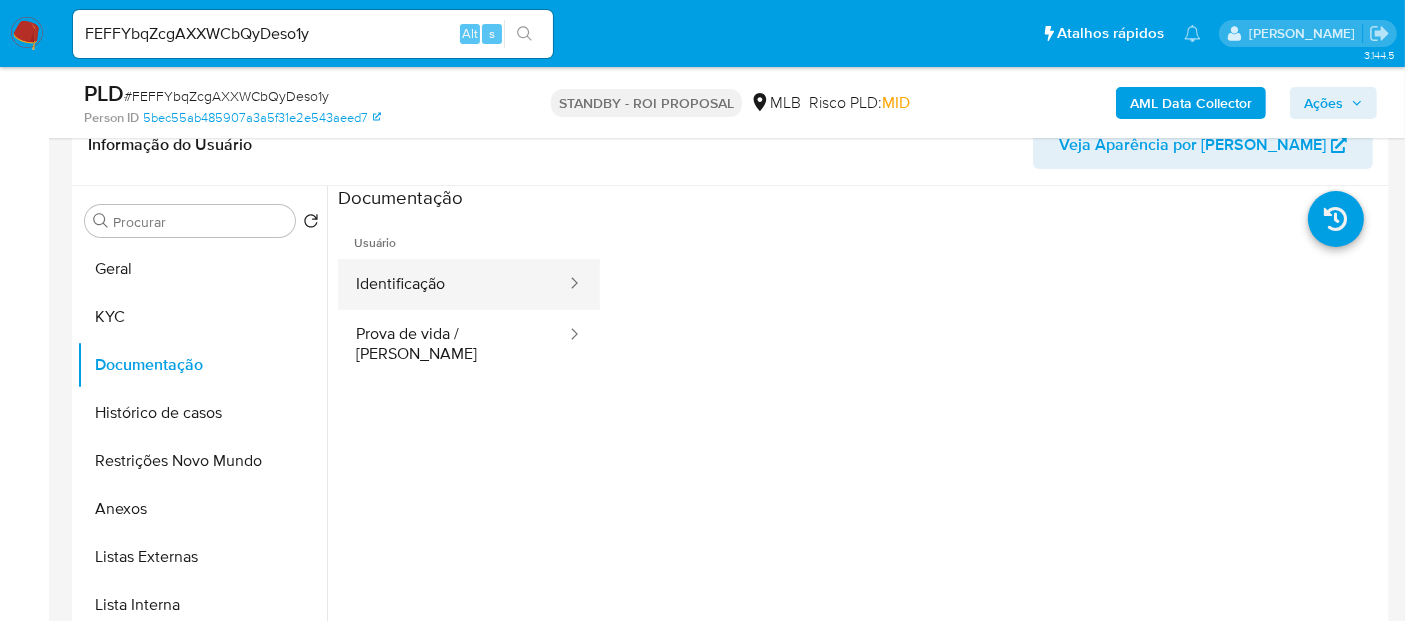 click on "Identificação" at bounding box center (453, 284) 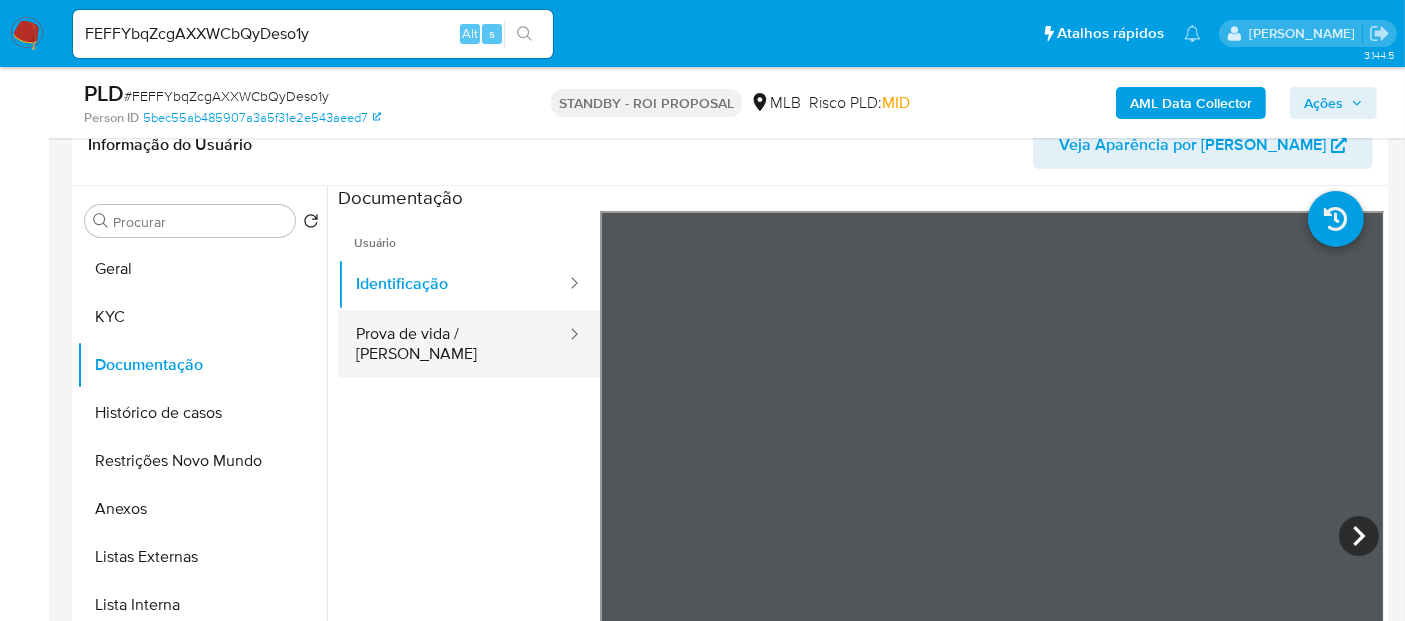 click on "Prova de vida / Selfie" at bounding box center [453, 344] 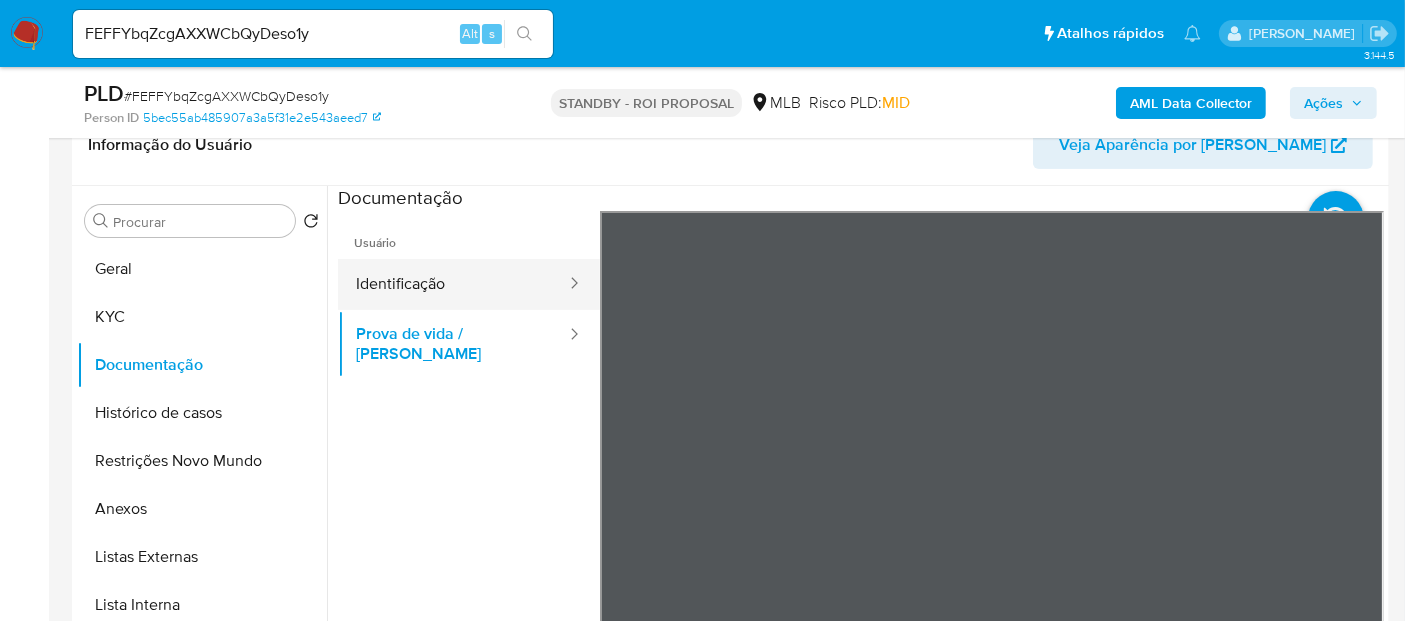 click on "Identificação" at bounding box center (453, 284) 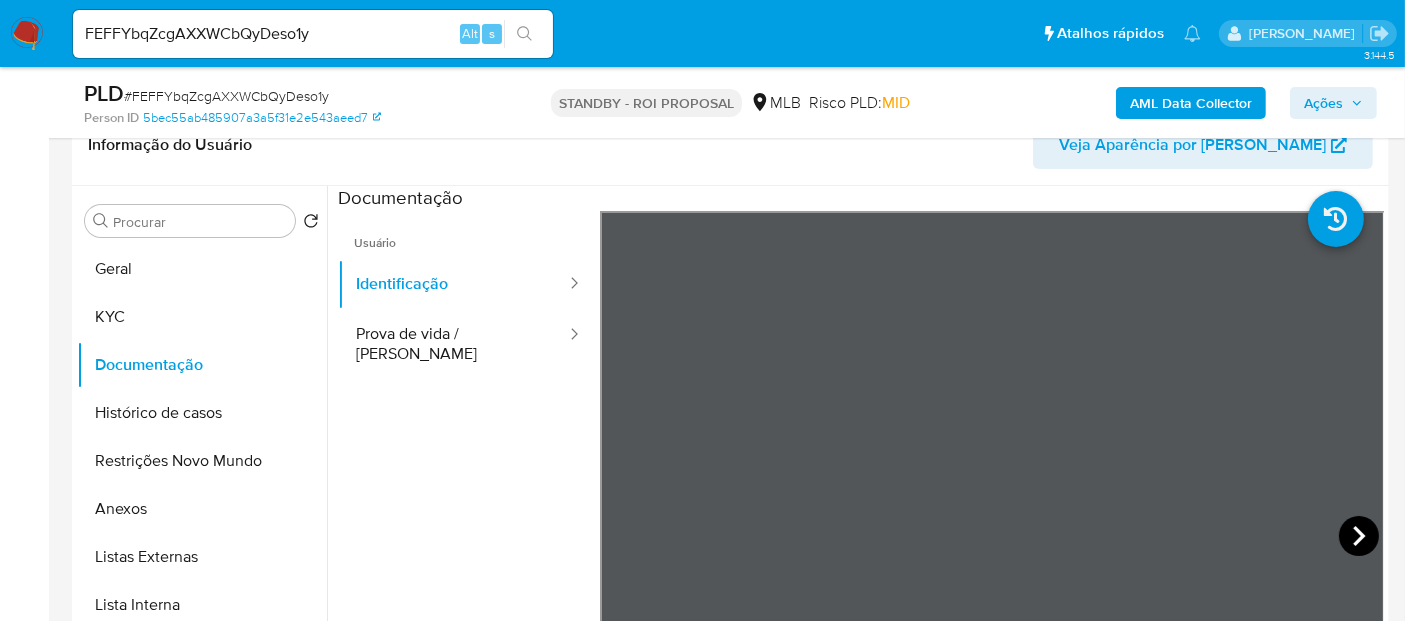 click 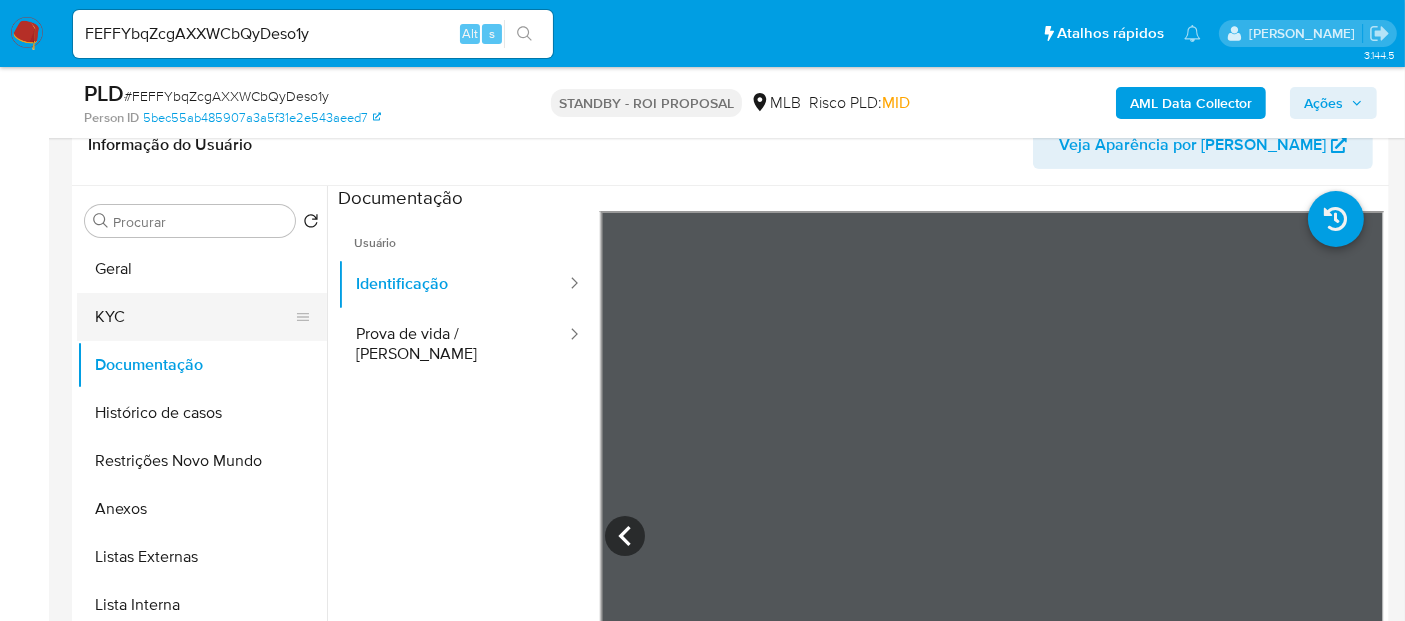 click on "KYC" at bounding box center [194, 317] 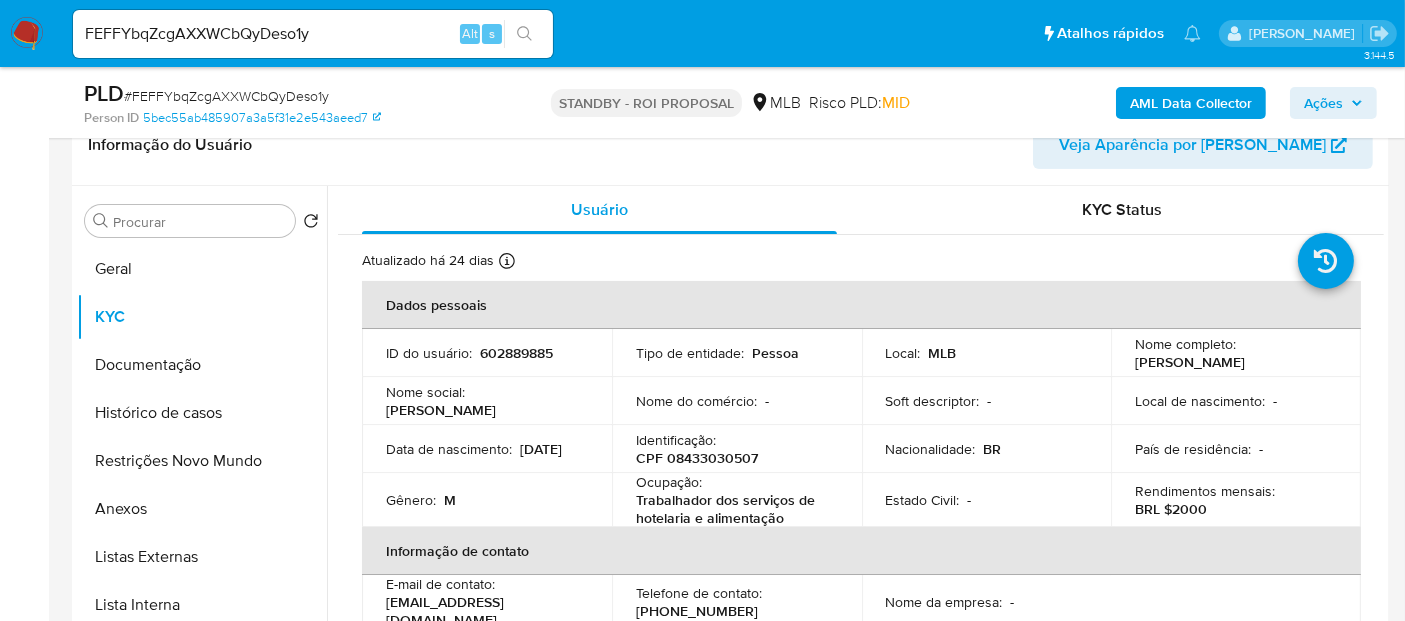 scroll, scrollTop: 111, scrollLeft: 0, axis: vertical 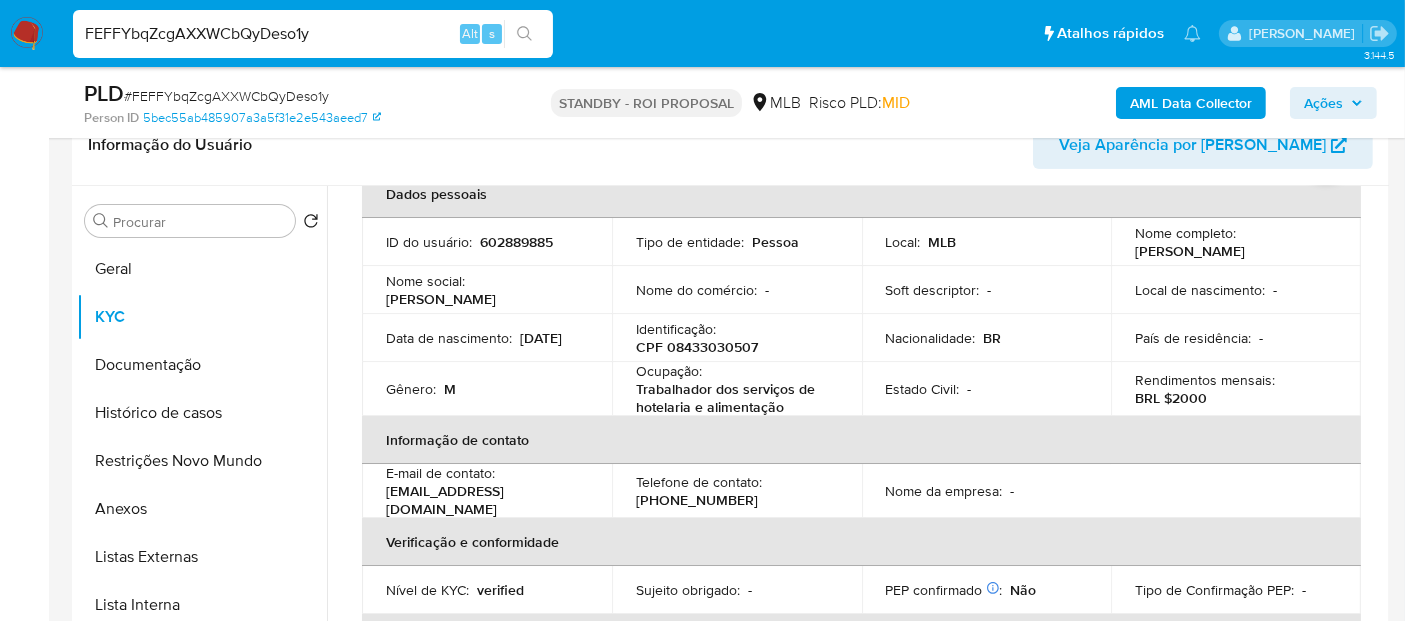 drag, startPoint x: 371, startPoint y: 32, endPoint x: 0, endPoint y: 49, distance: 371.38928 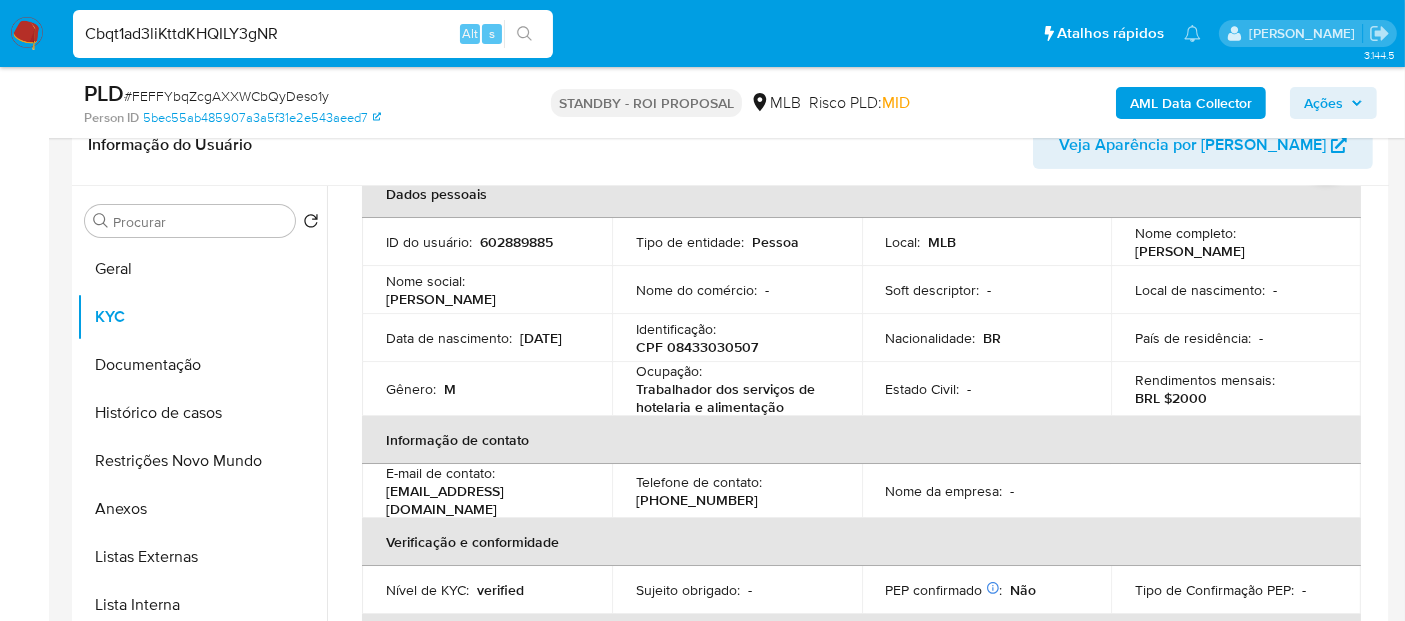 type on "Cbqt1ad3liKttdKHQILY3gNR" 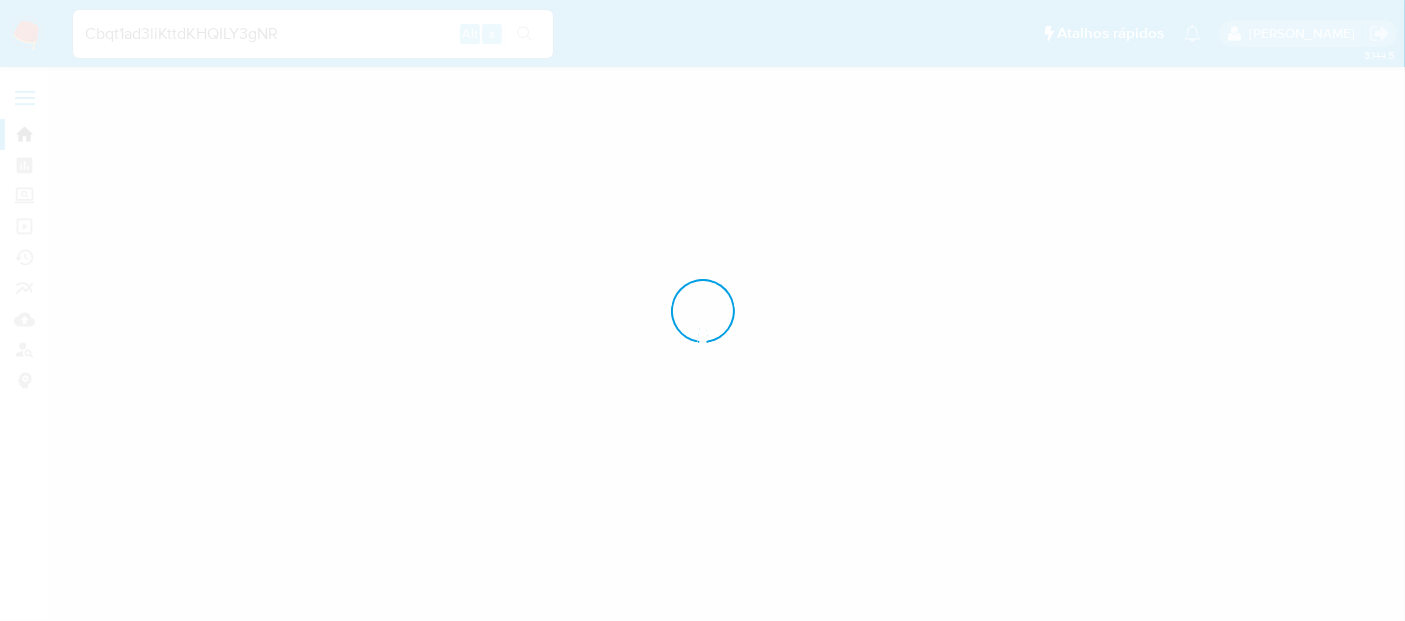 scroll, scrollTop: 0, scrollLeft: 0, axis: both 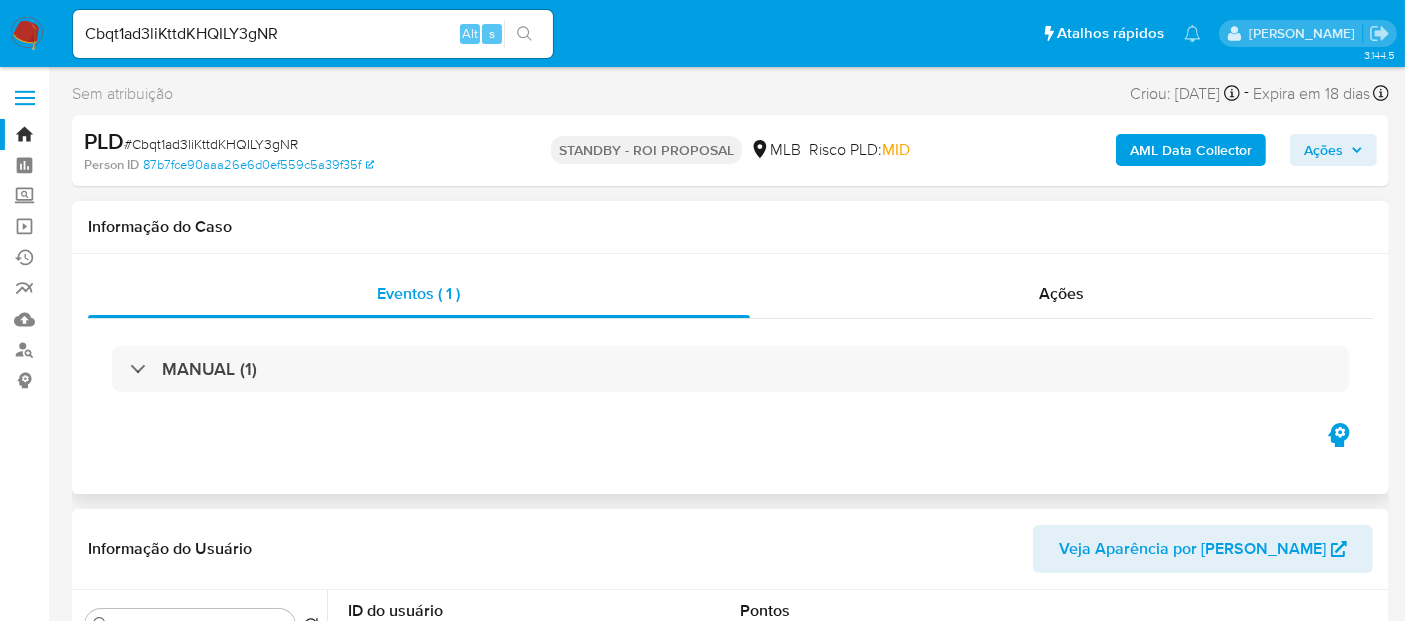 select on "10" 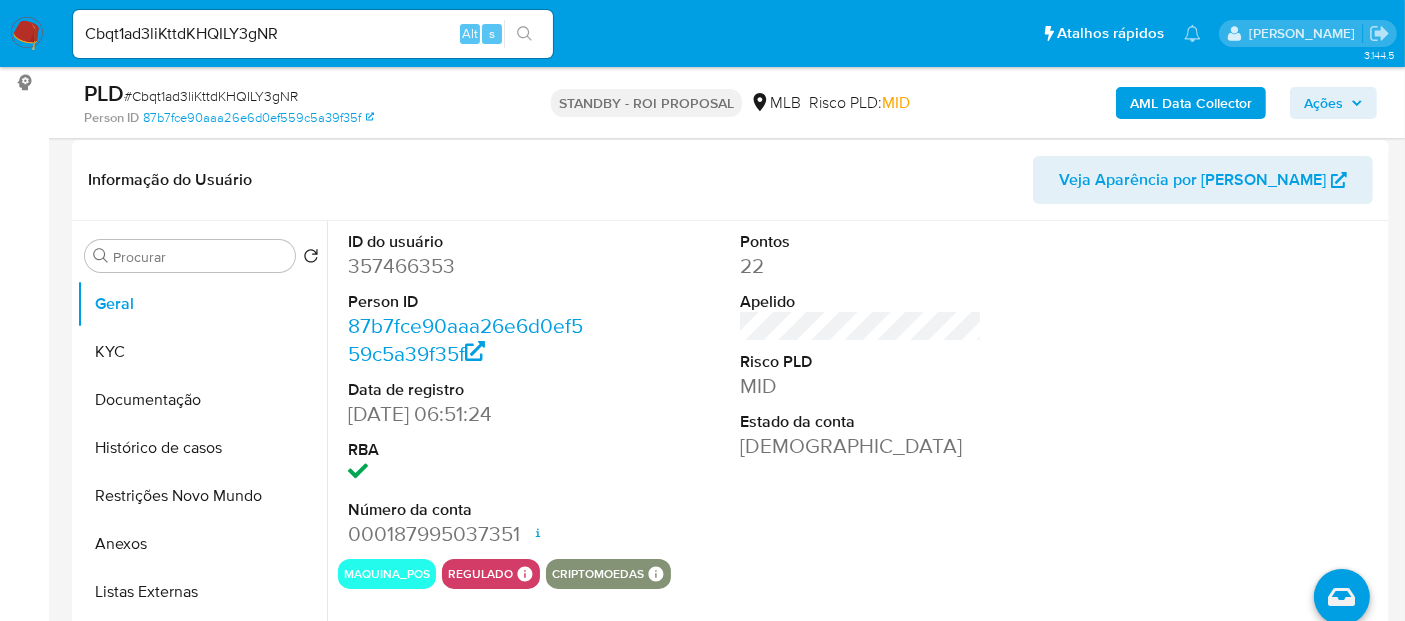 scroll, scrollTop: 333, scrollLeft: 0, axis: vertical 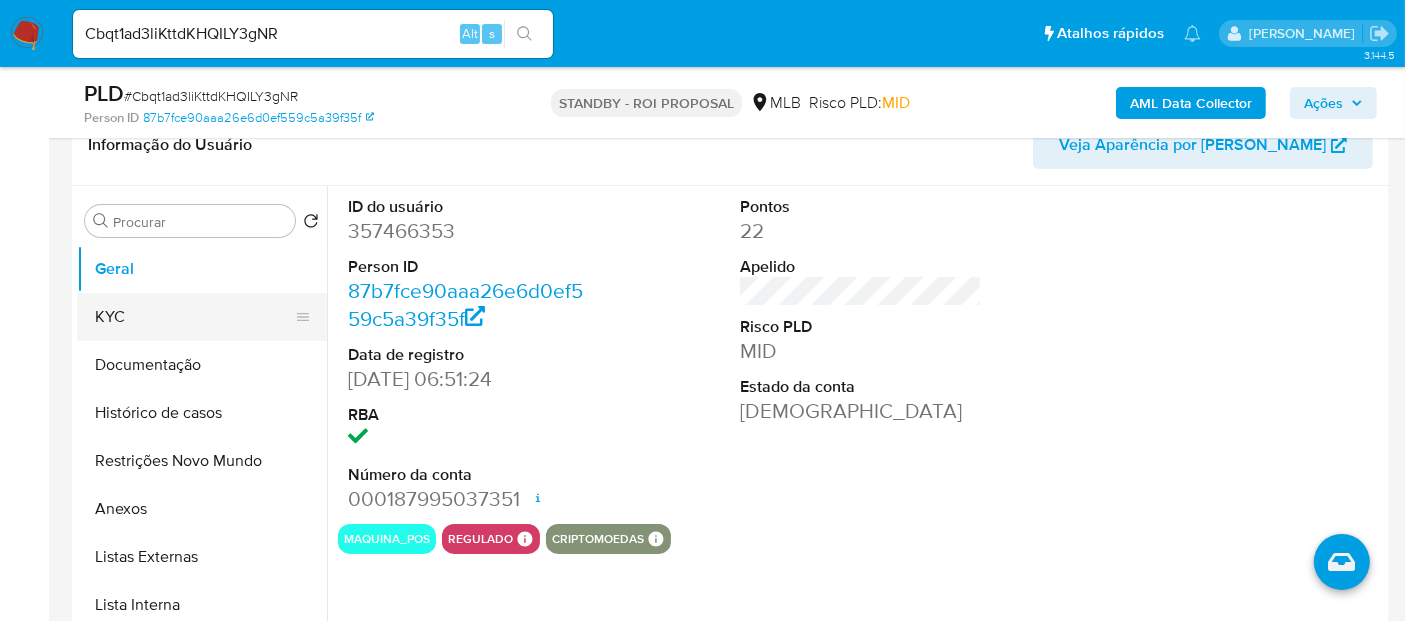 drag, startPoint x: 104, startPoint y: 310, endPoint x: 133, endPoint y: 312, distance: 29.068884 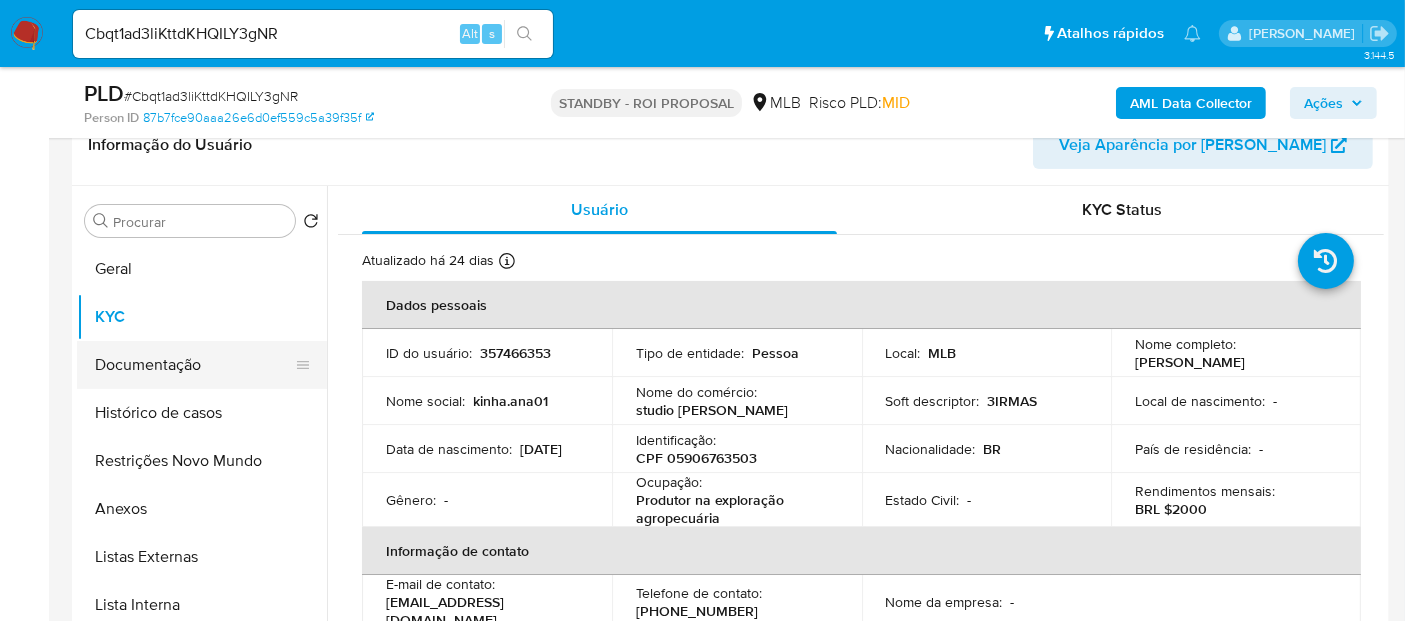 click on "Documentação" at bounding box center [194, 365] 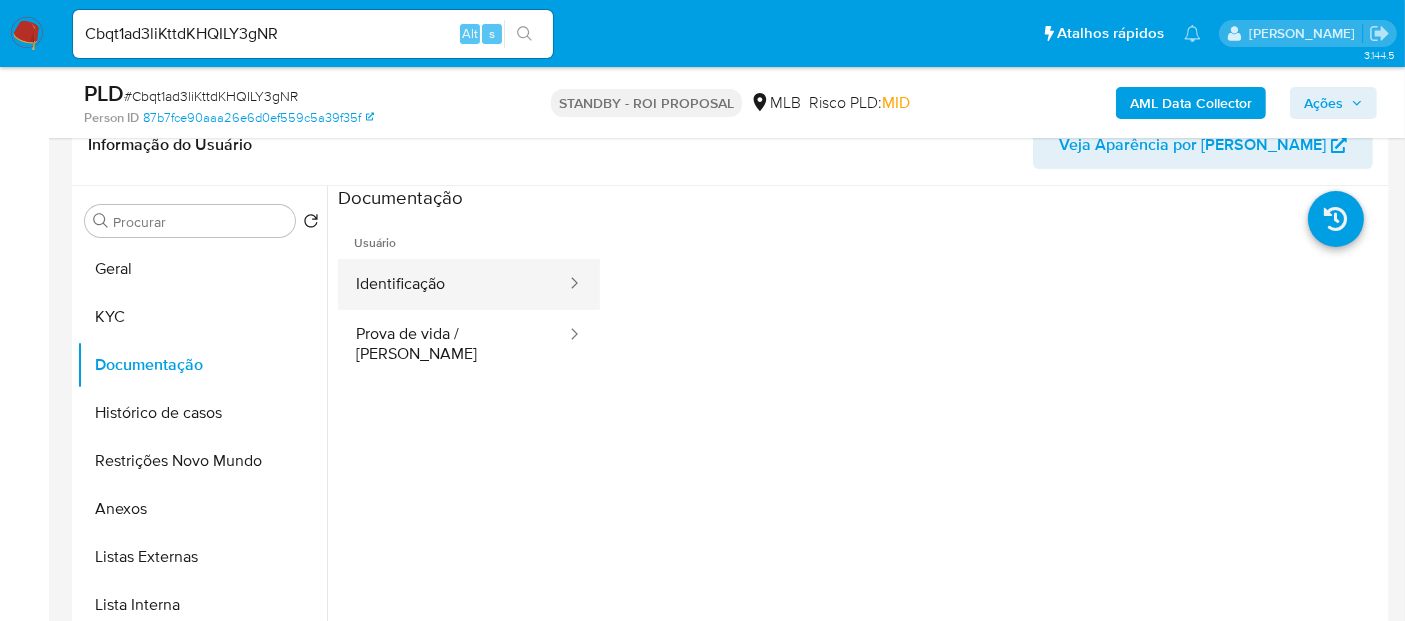 drag, startPoint x: 442, startPoint y: 281, endPoint x: 454, endPoint y: 281, distance: 12 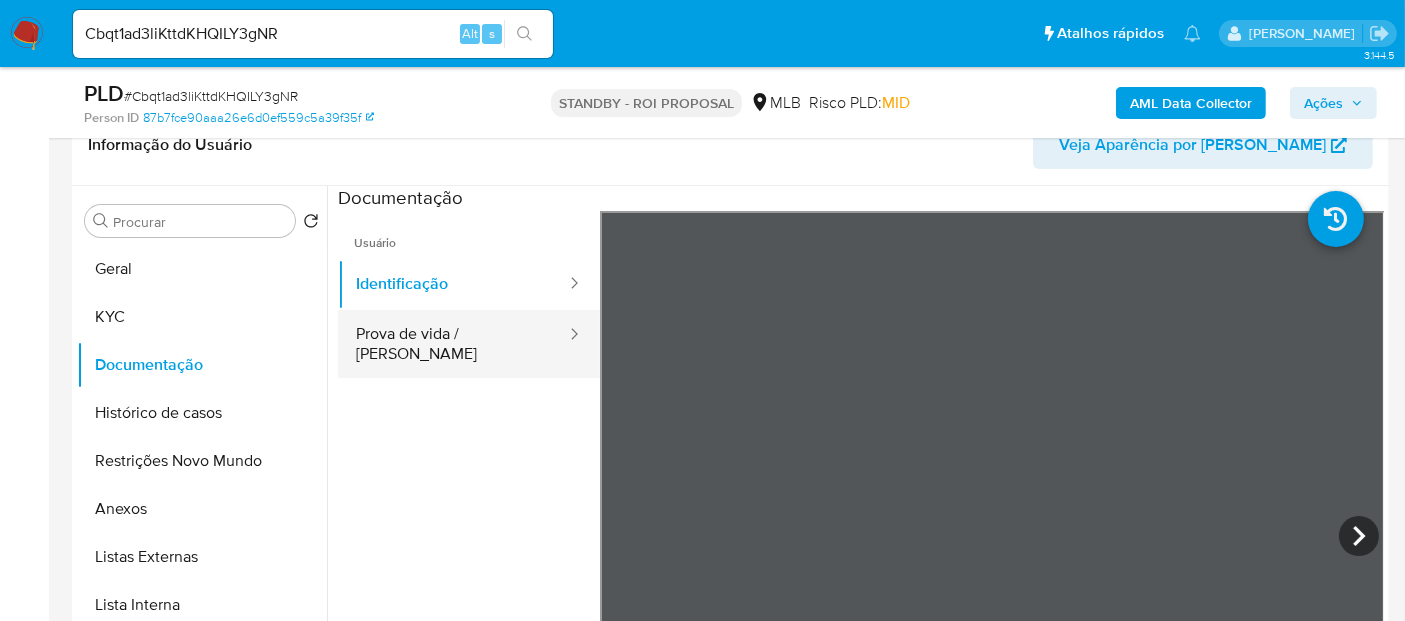 drag, startPoint x: 454, startPoint y: 333, endPoint x: 577, endPoint y: 338, distance: 123.101585 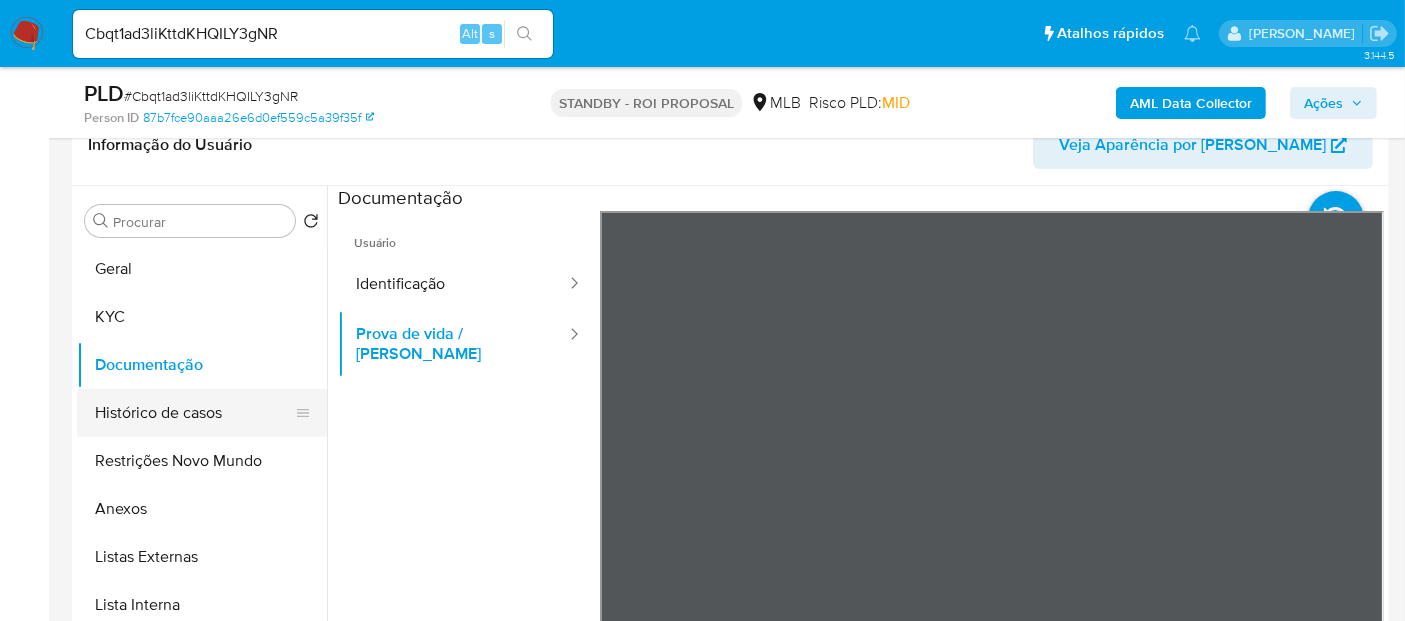 click on "Histórico de casos" at bounding box center (194, 413) 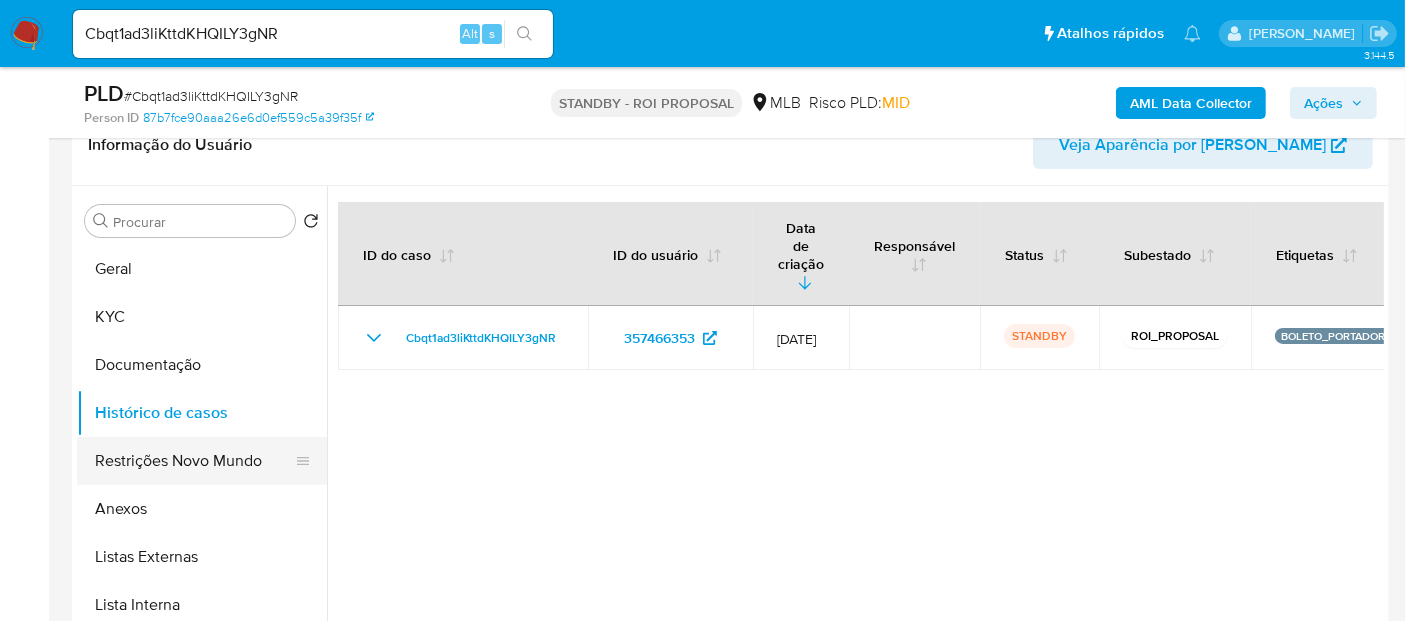 click on "Restrições Novo Mundo" at bounding box center [194, 461] 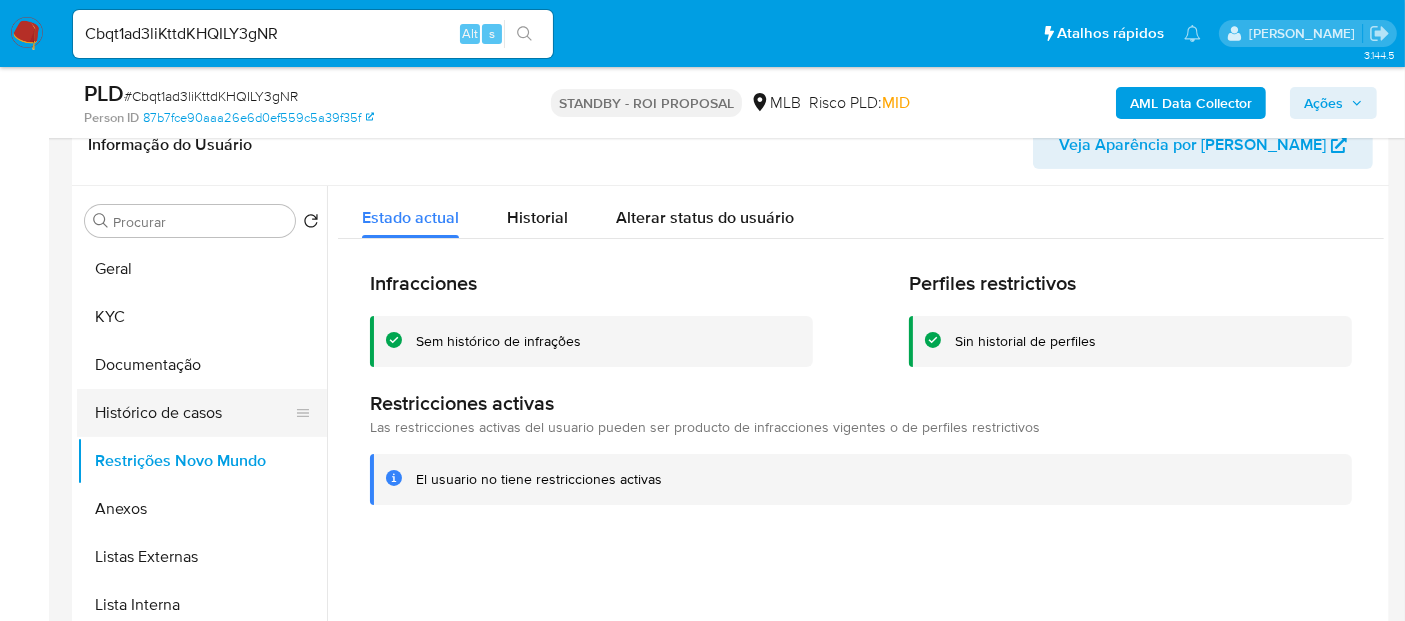 click on "Histórico de casos" at bounding box center (194, 413) 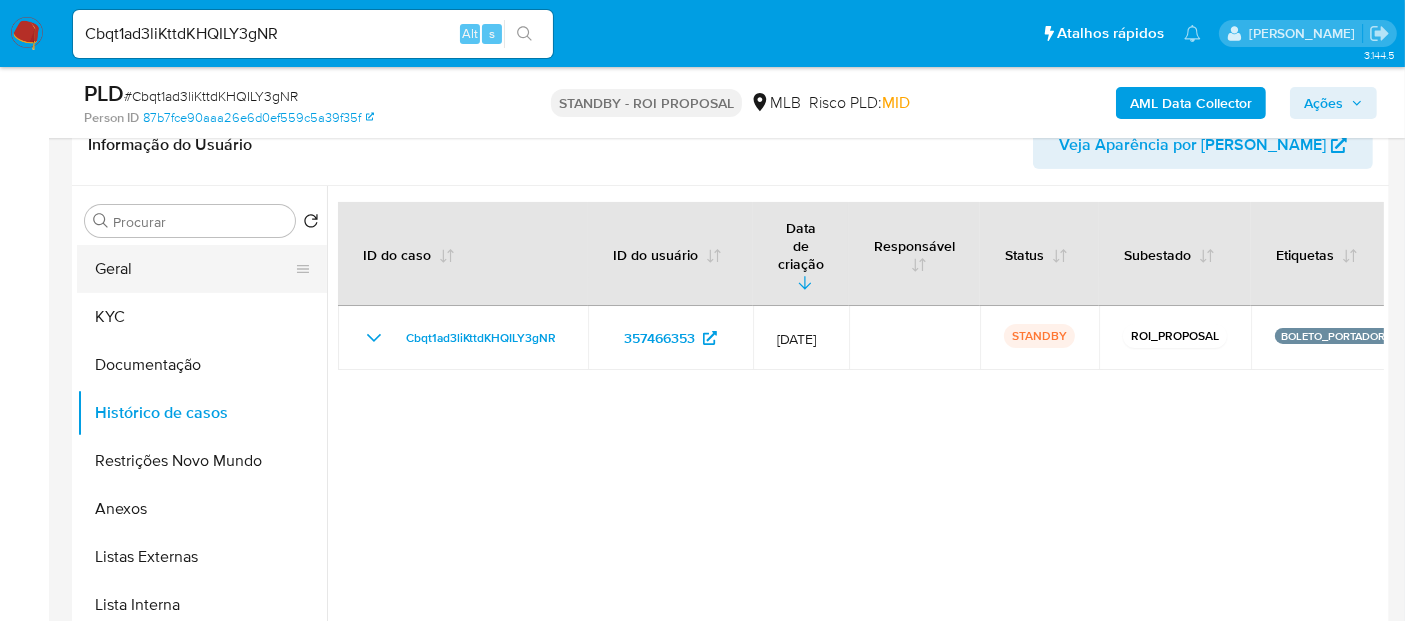 drag, startPoint x: 118, startPoint y: 260, endPoint x: 140, endPoint y: 262, distance: 22.090721 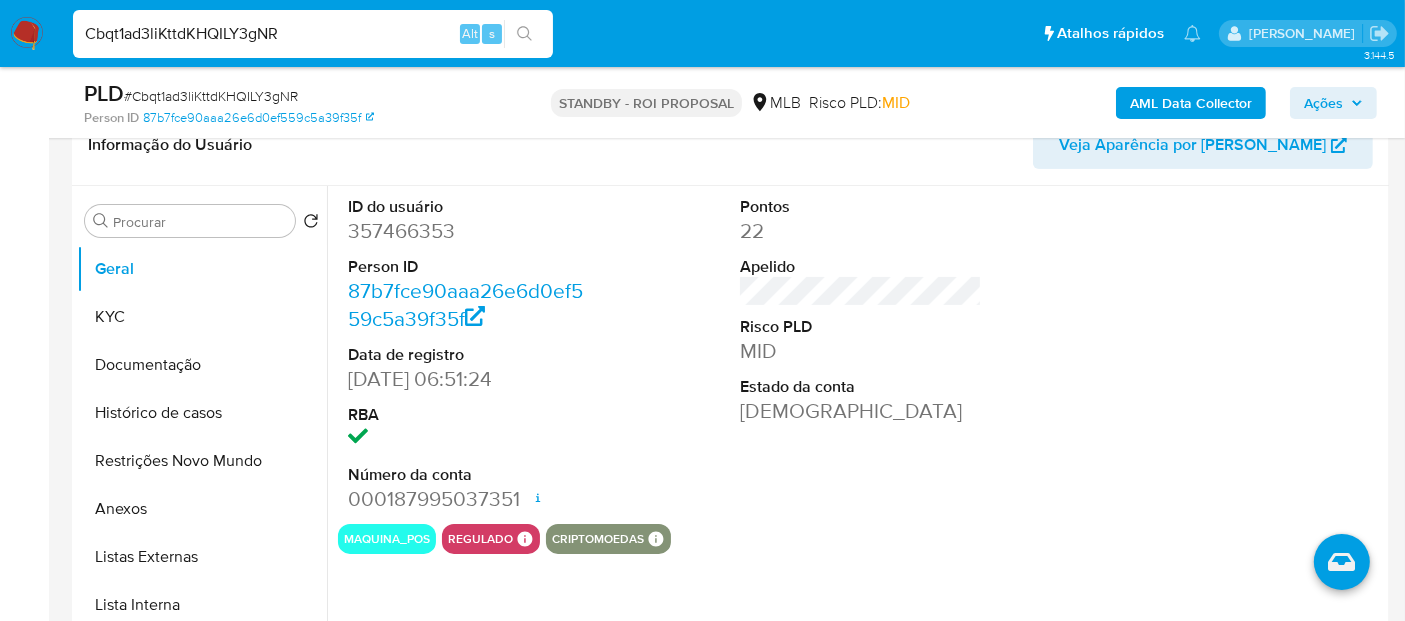 drag, startPoint x: 312, startPoint y: 36, endPoint x: 0, endPoint y: -99, distance: 339.9544 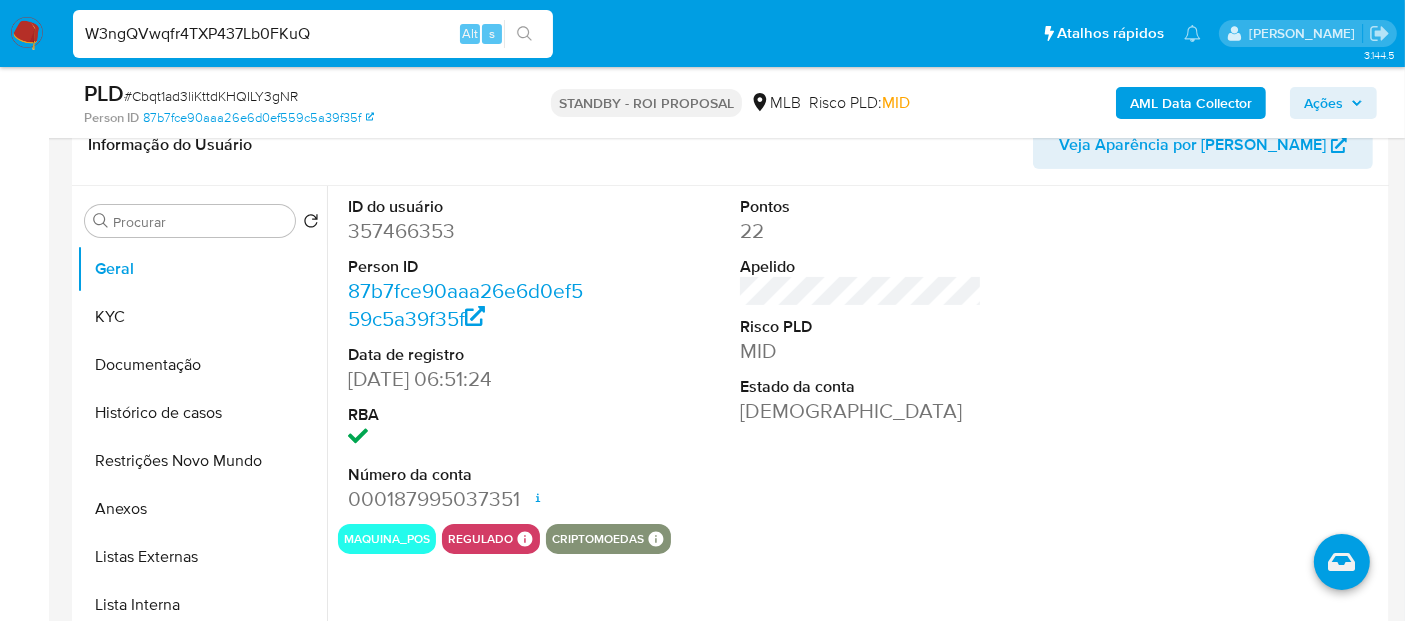 type on "W3ngQVwqfr4TXP437Lb0FKuQ" 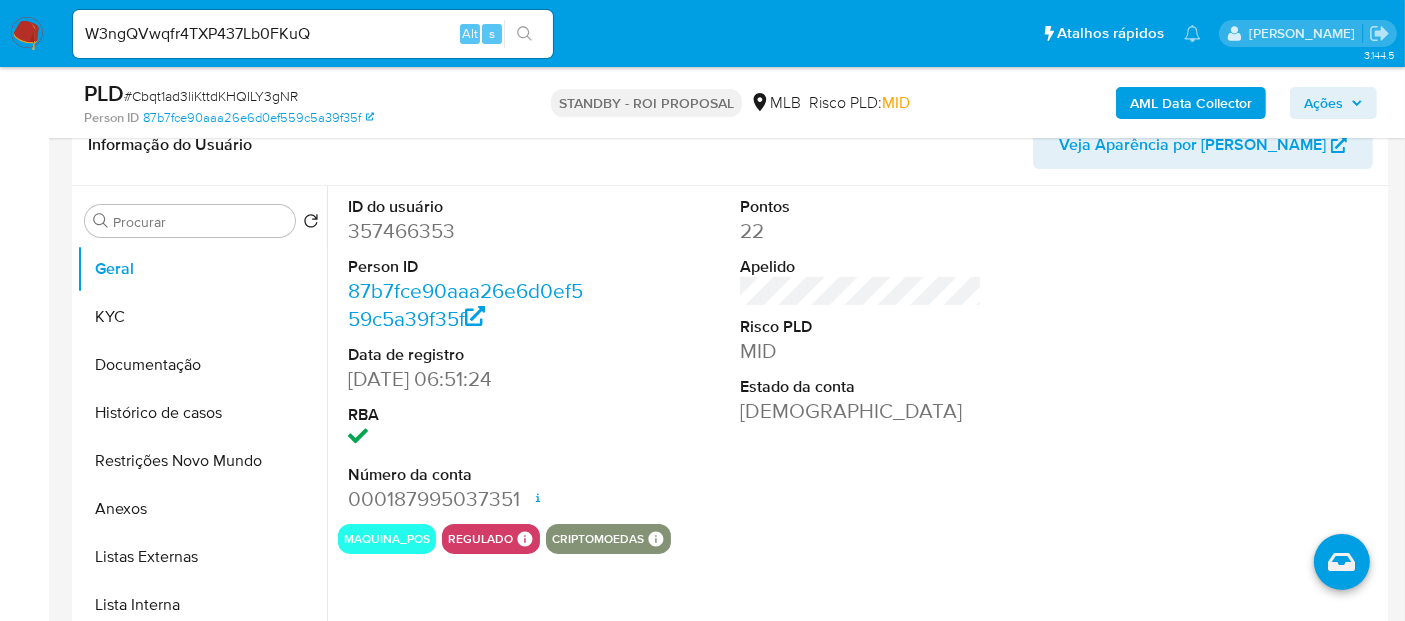 click at bounding box center (524, 34) 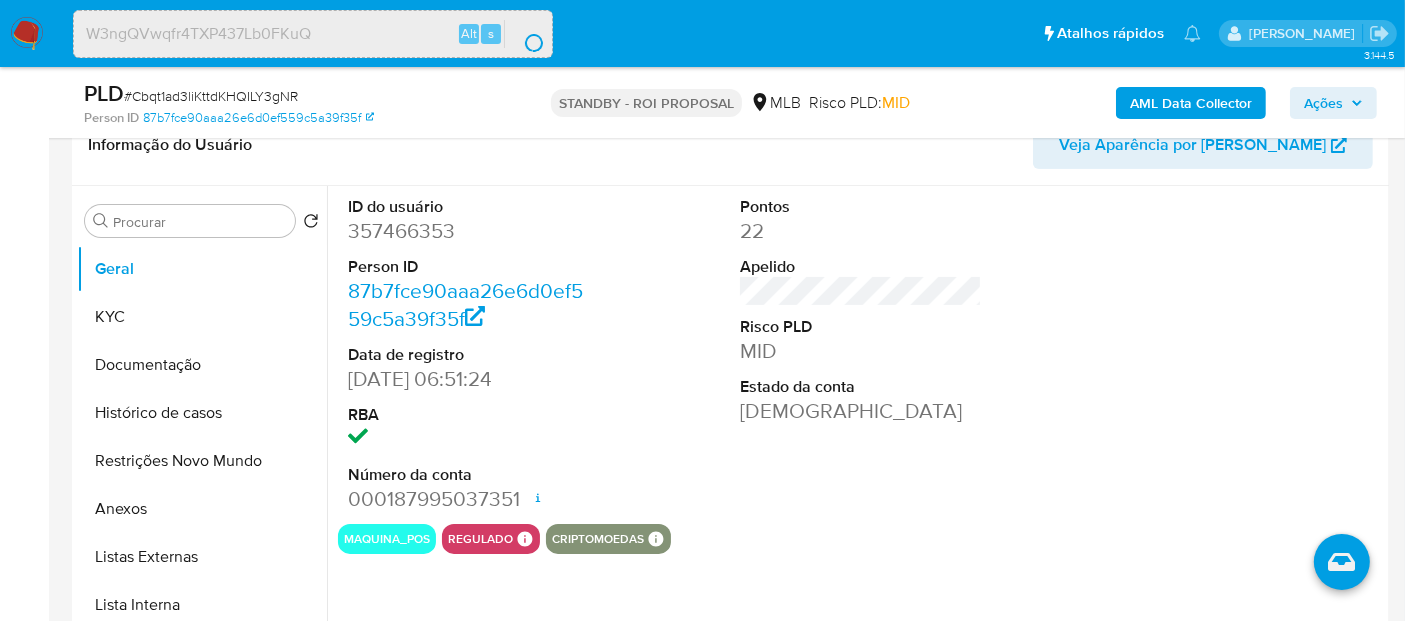 scroll, scrollTop: 0, scrollLeft: 0, axis: both 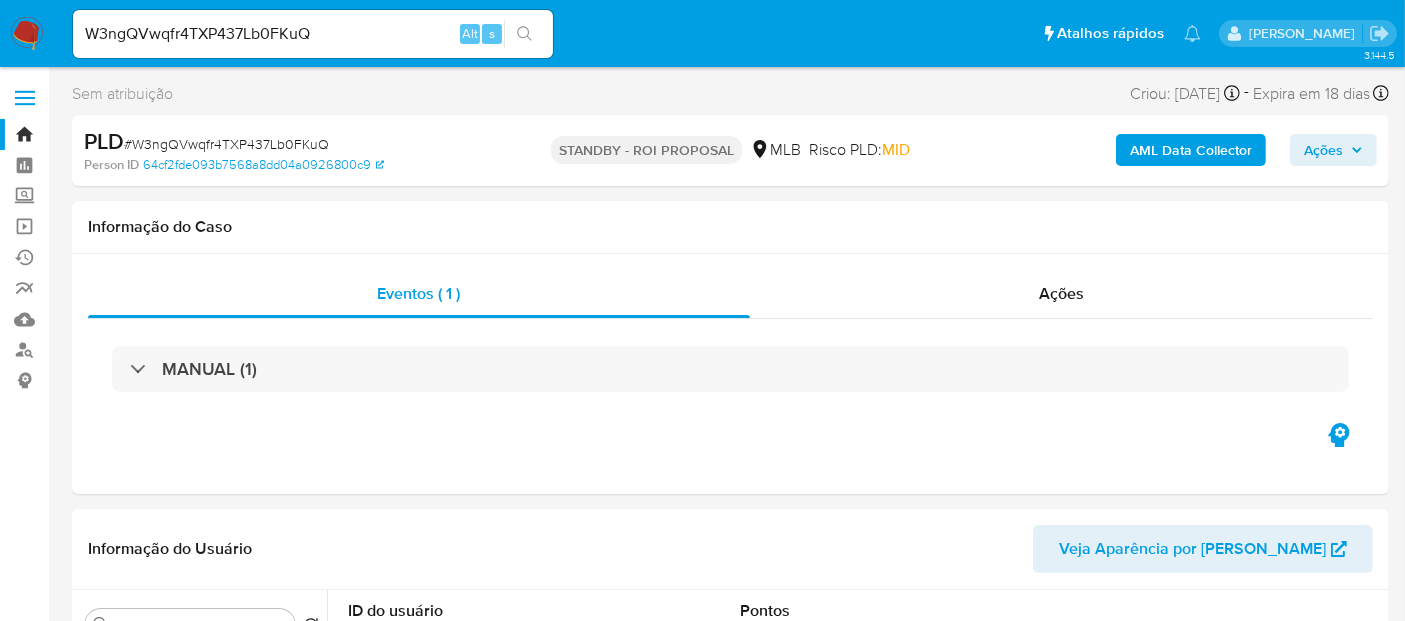 select on "10" 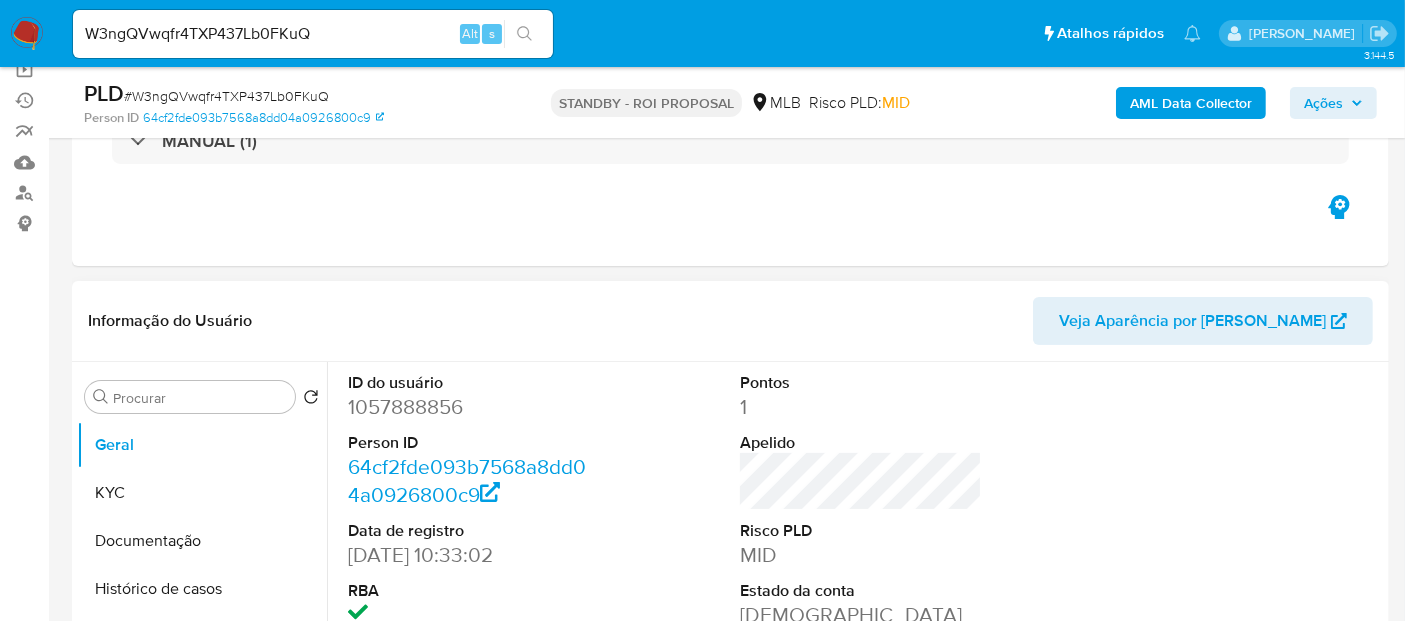 scroll, scrollTop: 222, scrollLeft: 0, axis: vertical 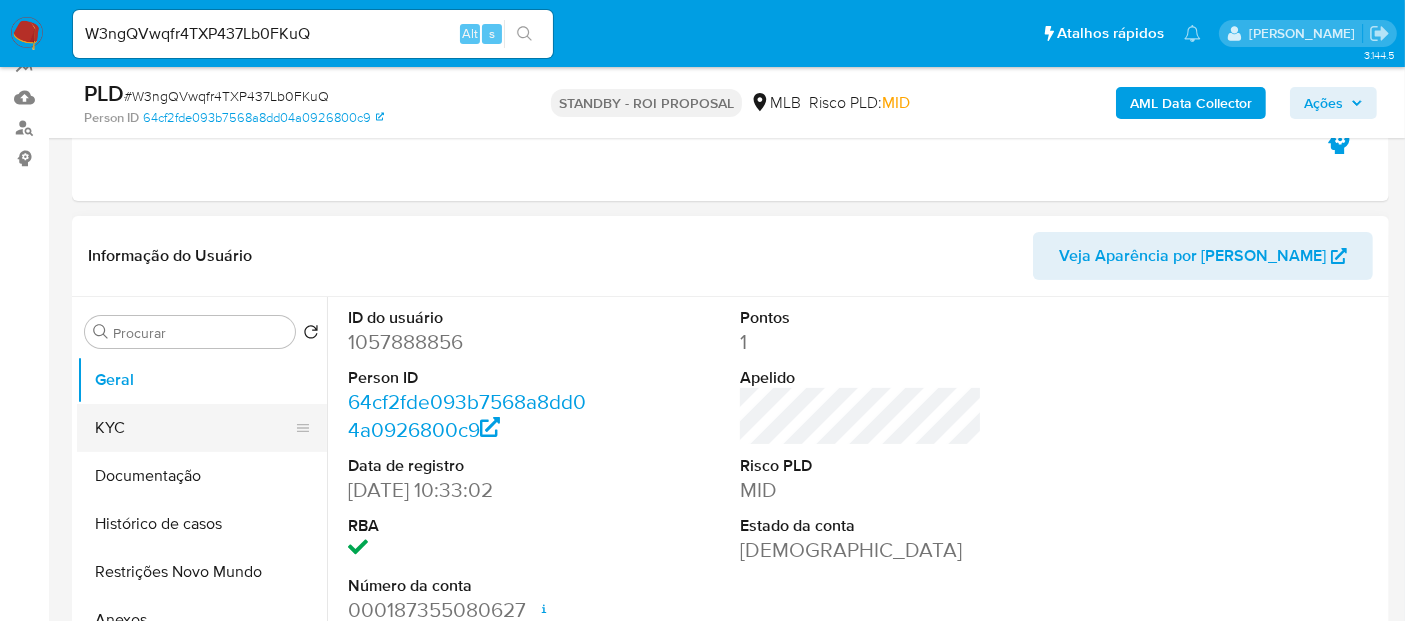 click on "KYC" at bounding box center (194, 428) 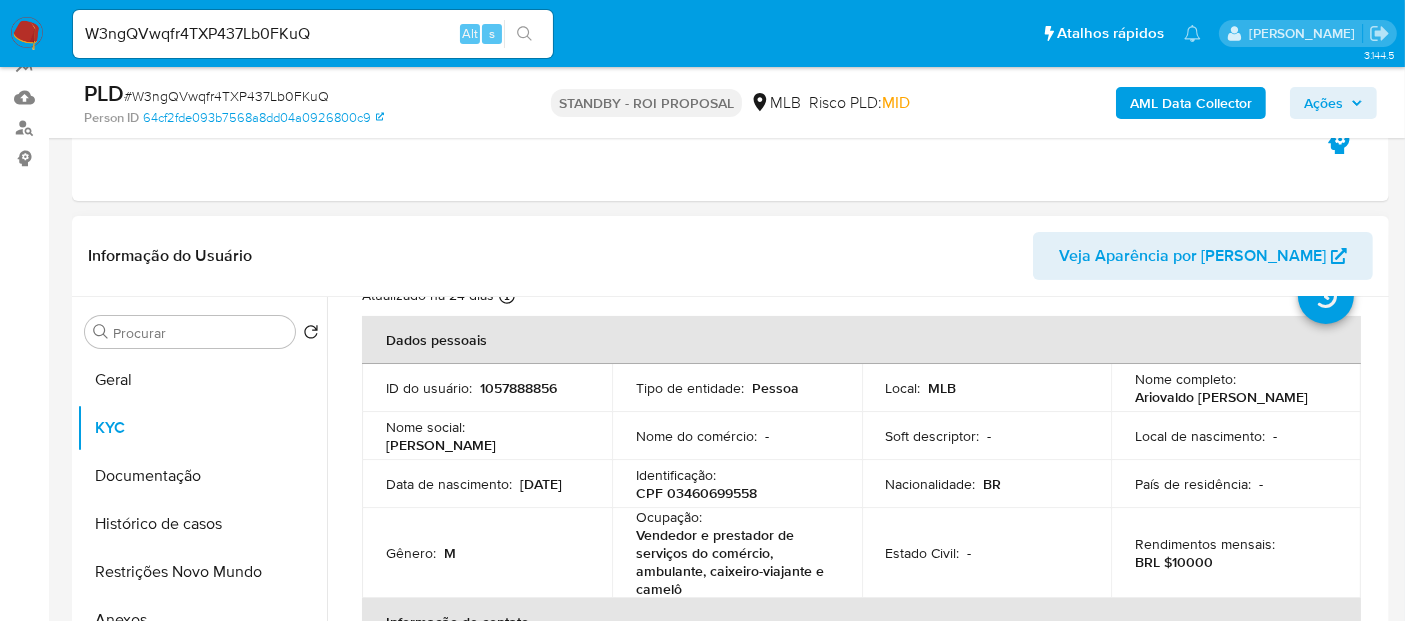 scroll, scrollTop: 111, scrollLeft: 0, axis: vertical 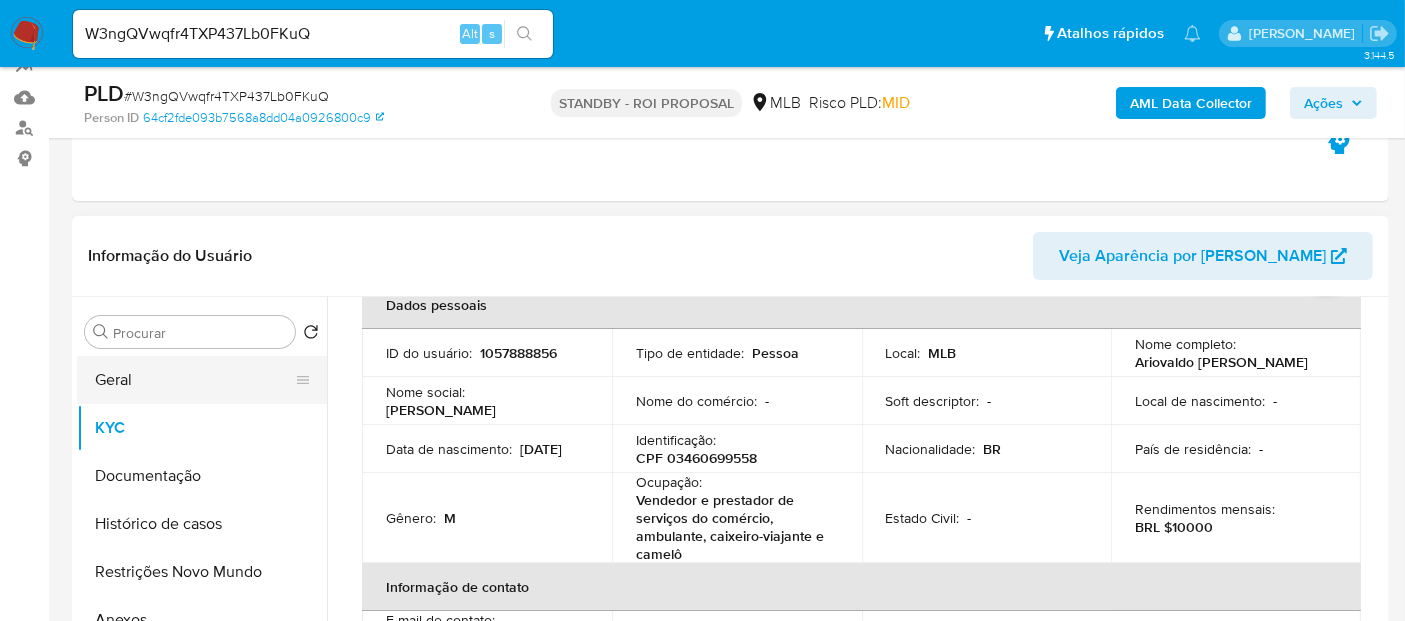click on "Geral" at bounding box center [194, 380] 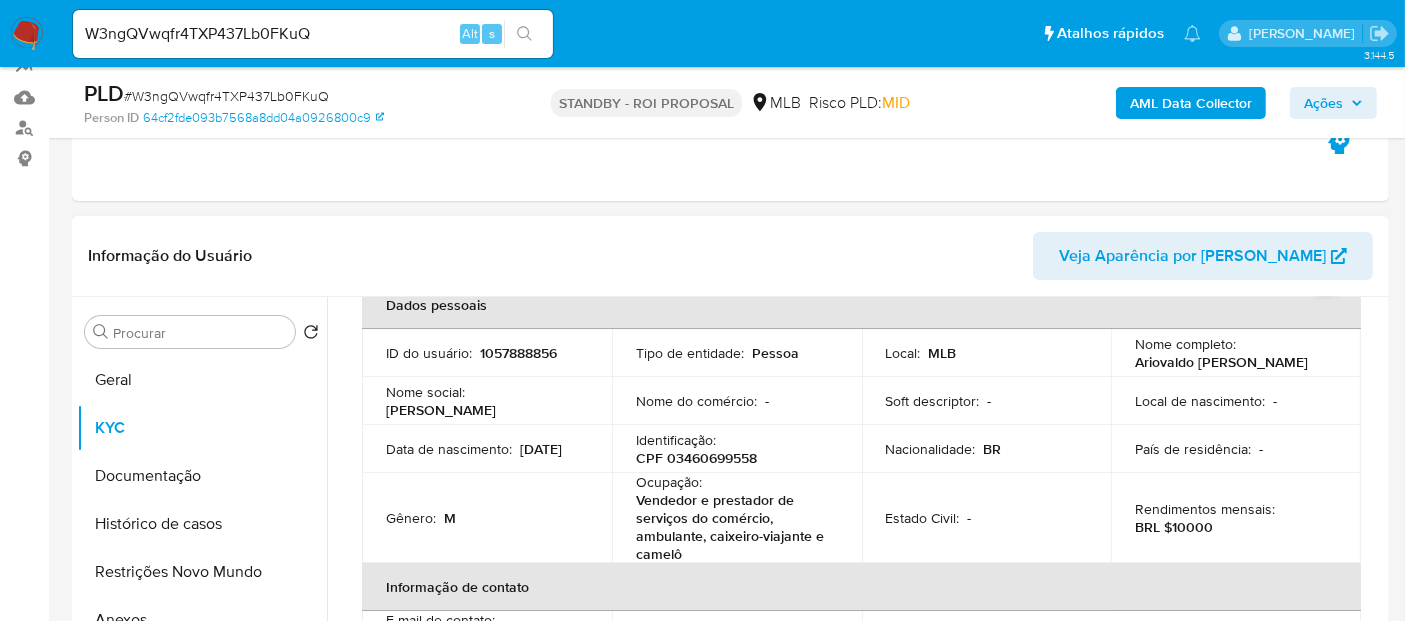 scroll, scrollTop: 0, scrollLeft: 0, axis: both 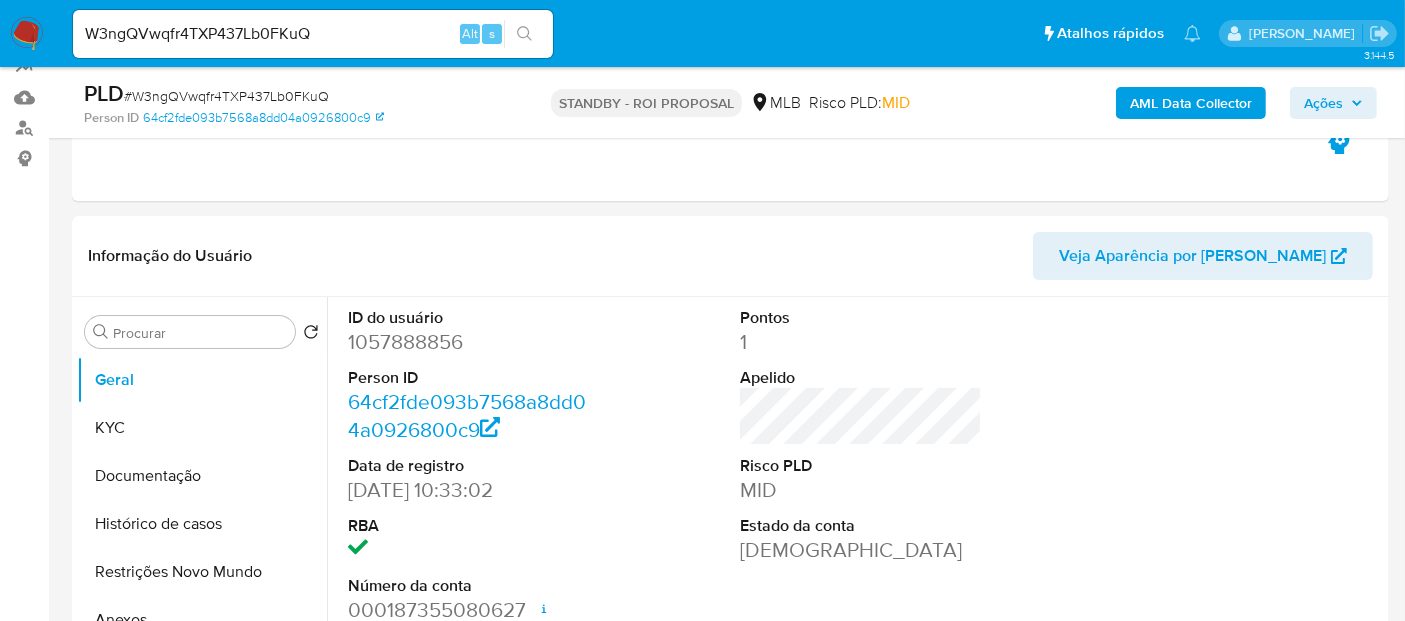 type 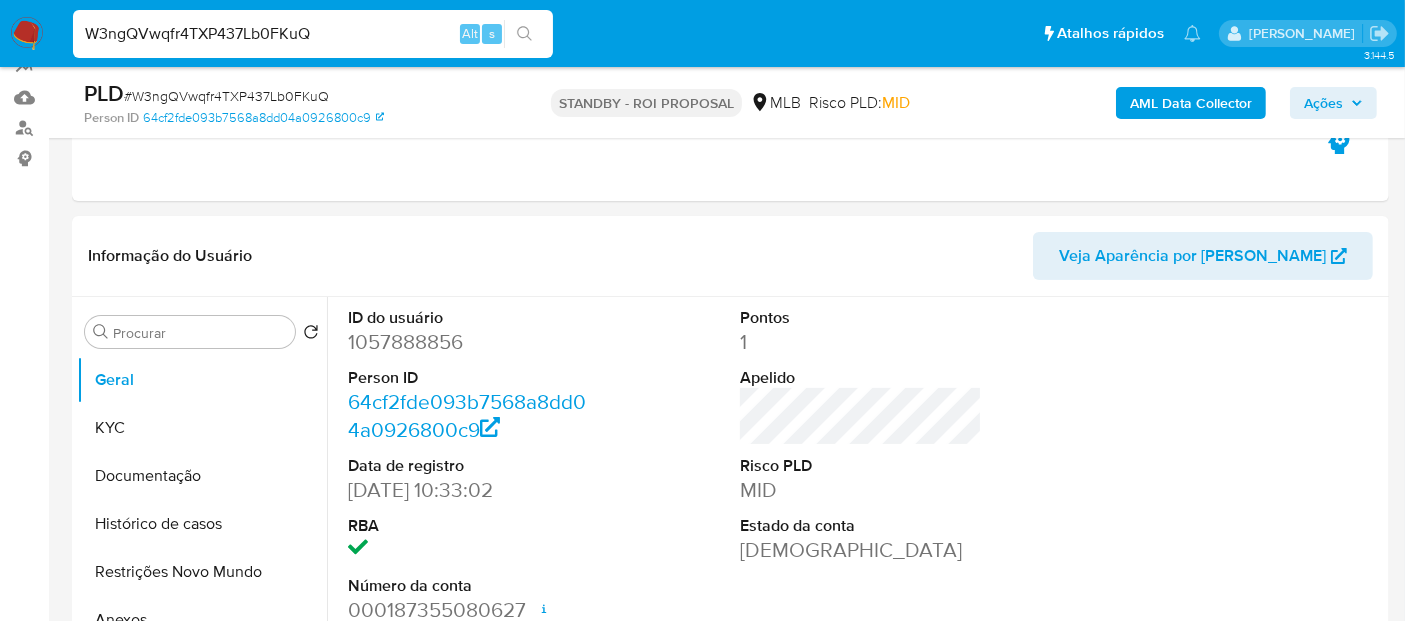 drag, startPoint x: 360, startPoint y: 27, endPoint x: 0, endPoint y: 27, distance: 360 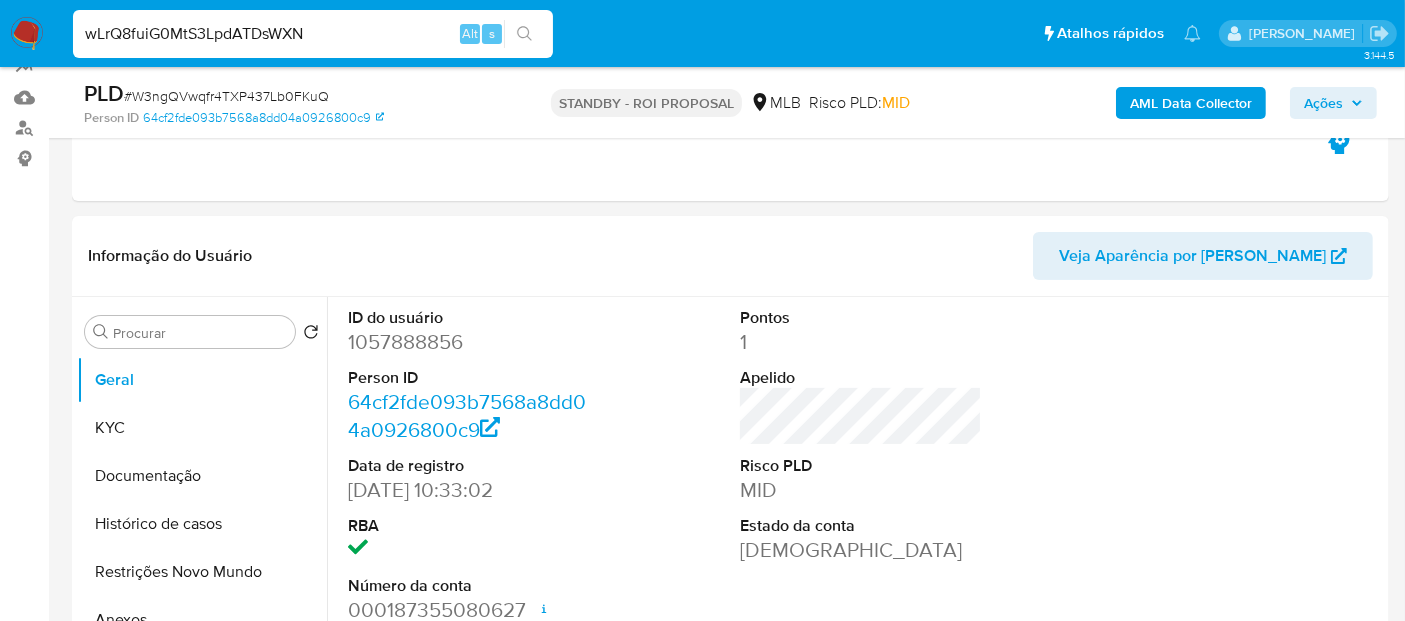 type on "wLrQ8fuiG0MtS3LpdATDsWXN" 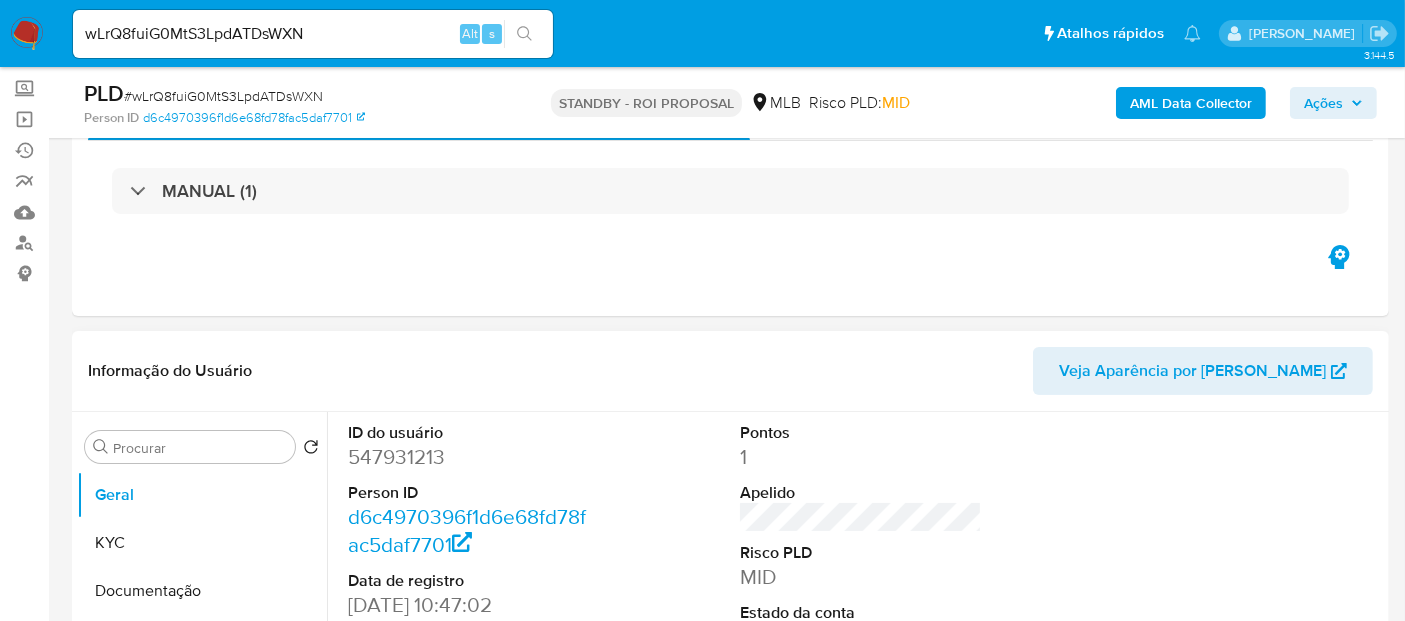 scroll, scrollTop: 111, scrollLeft: 0, axis: vertical 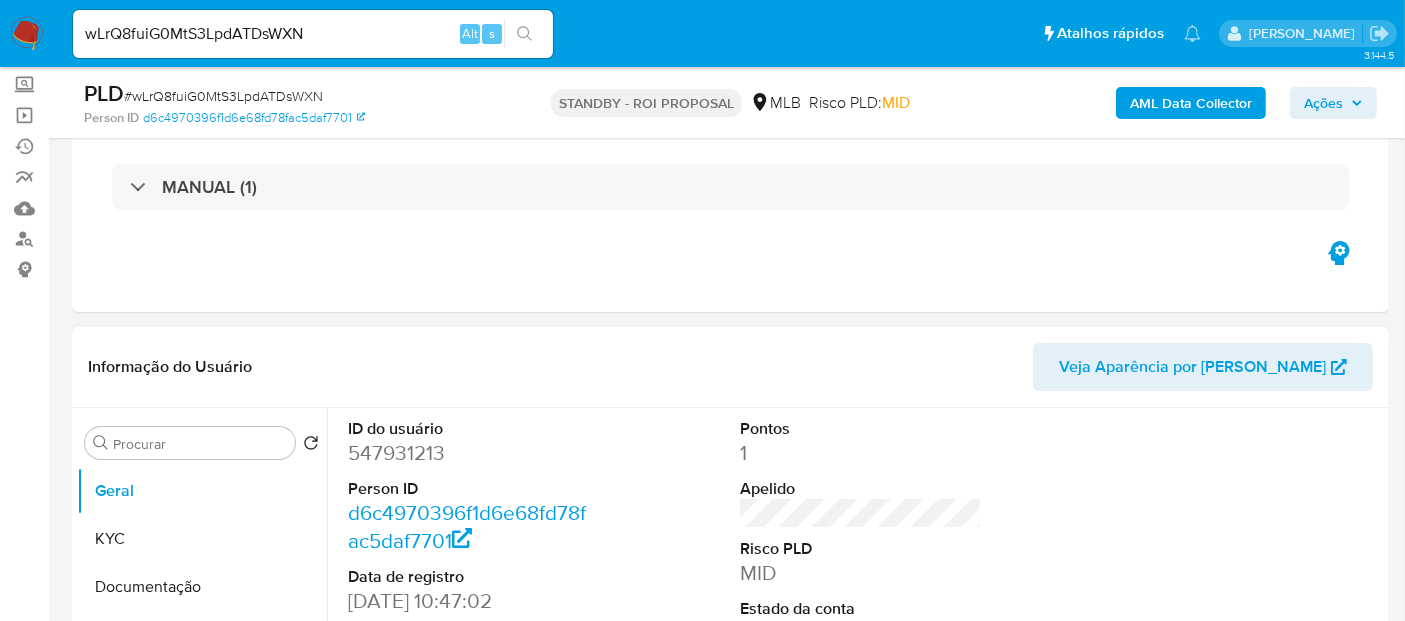 select on "10" 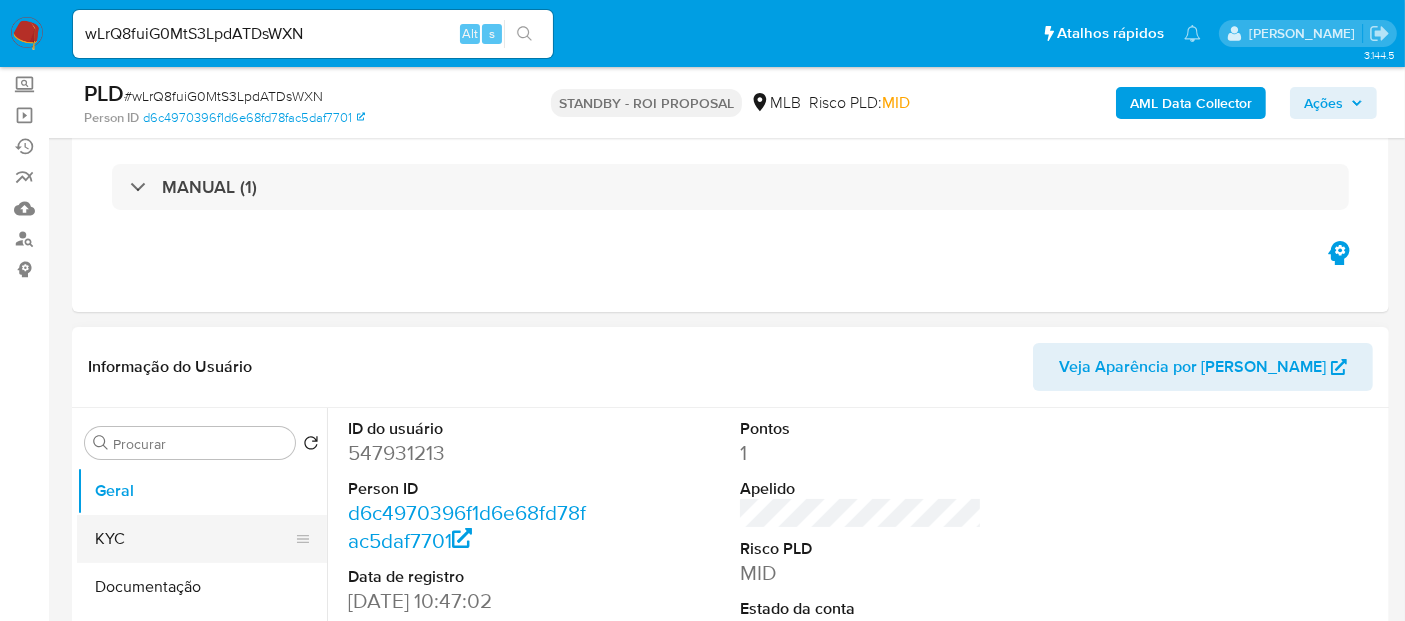 click on "KYC" at bounding box center [194, 539] 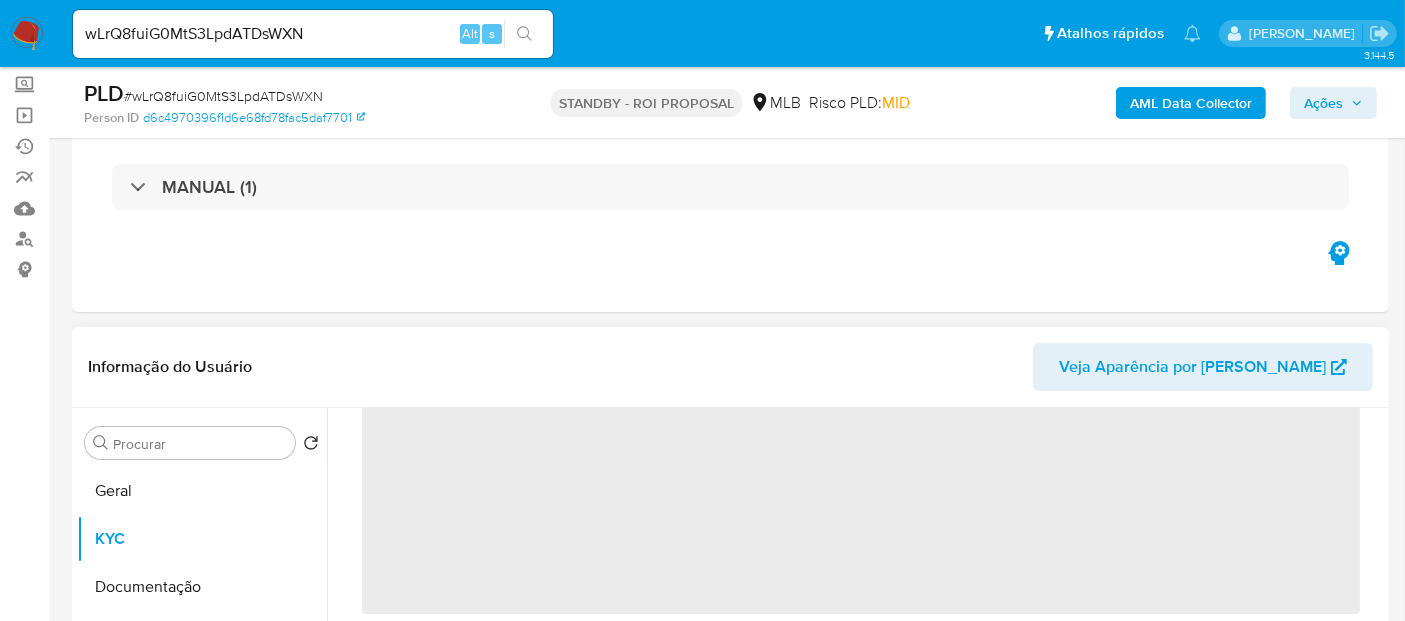 scroll, scrollTop: 222, scrollLeft: 0, axis: vertical 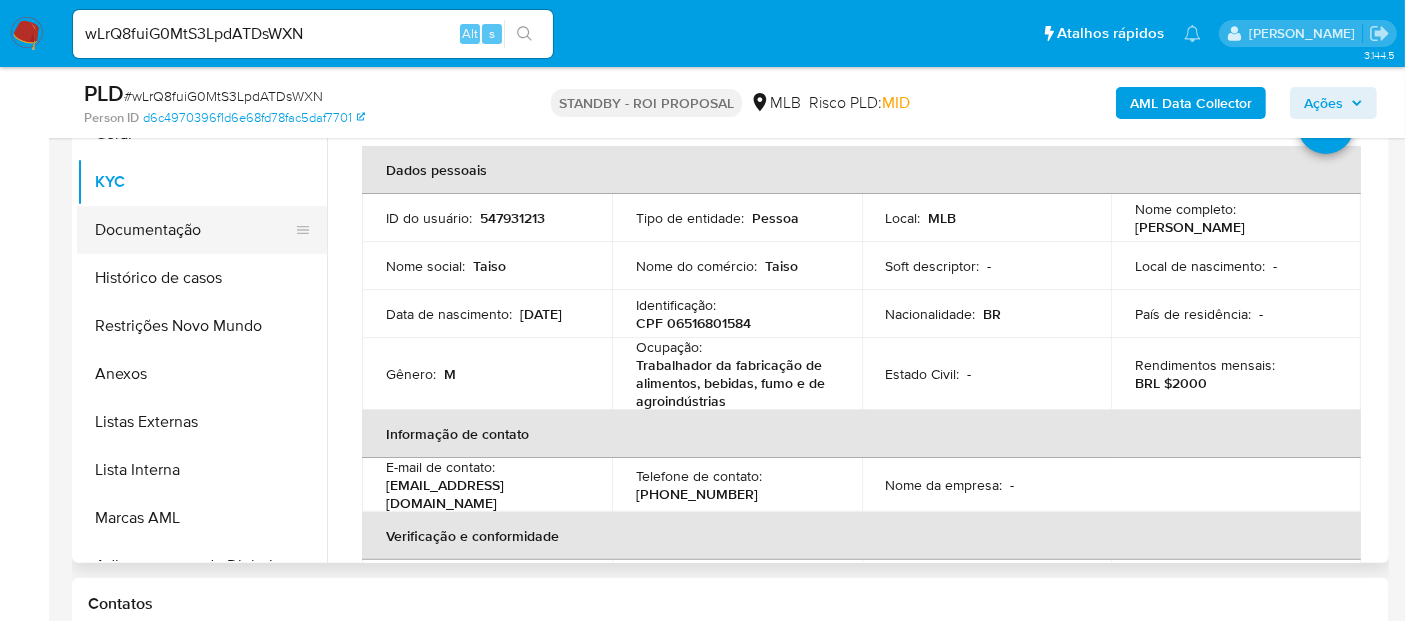 click on "Documentação" at bounding box center (194, 230) 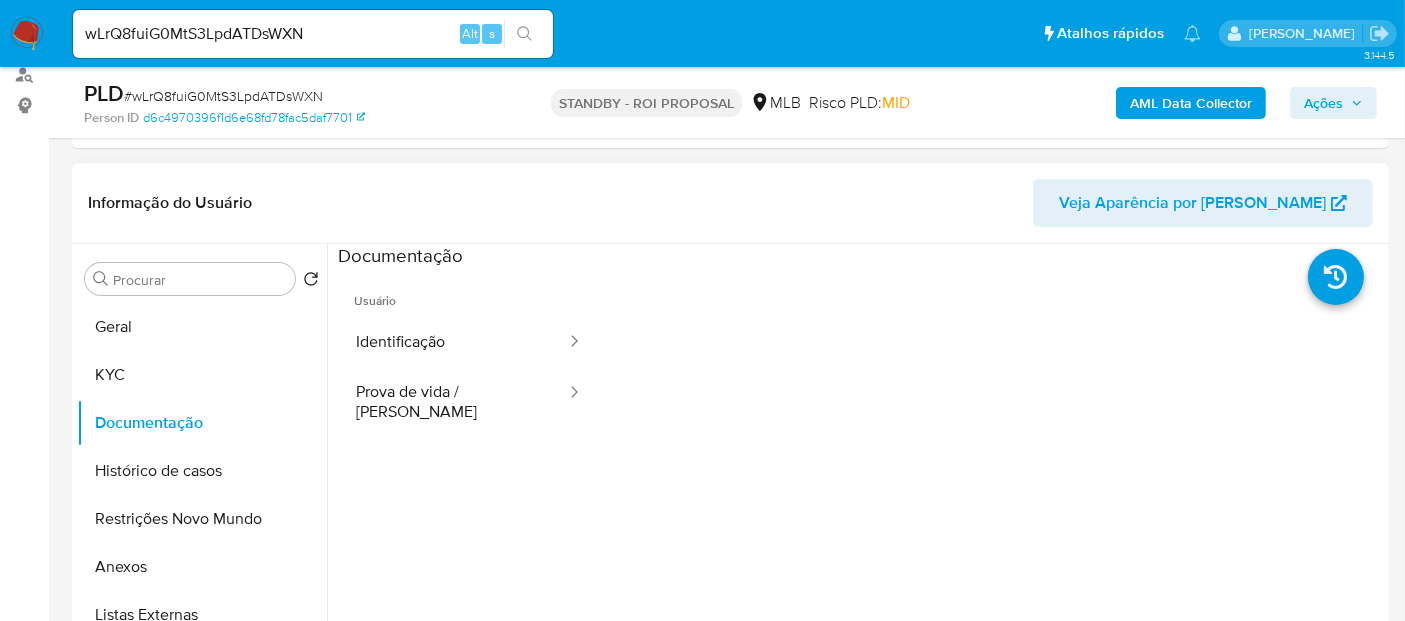 scroll, scrollTop: 246, scrollLeft: 0, axis: vertical 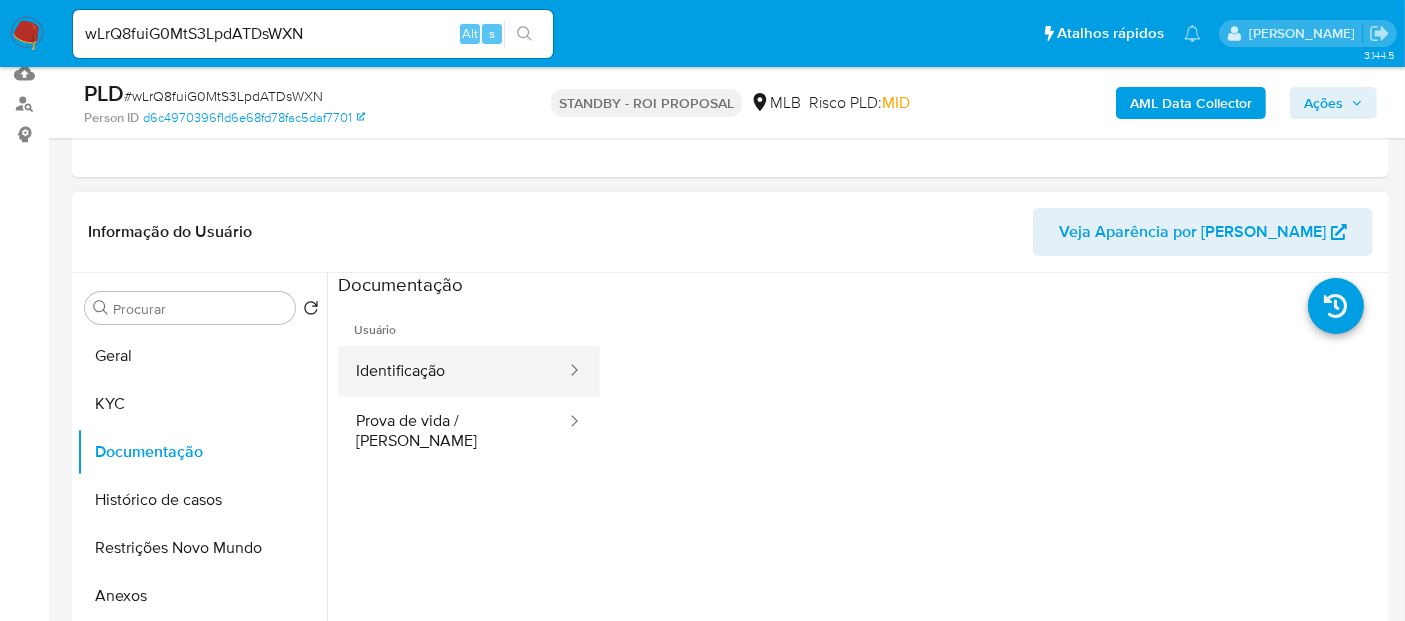 drag, startPoint x: 392, startPoint y: 361, endPoint x: 402, endPoint y: 363, distance: 10.198039 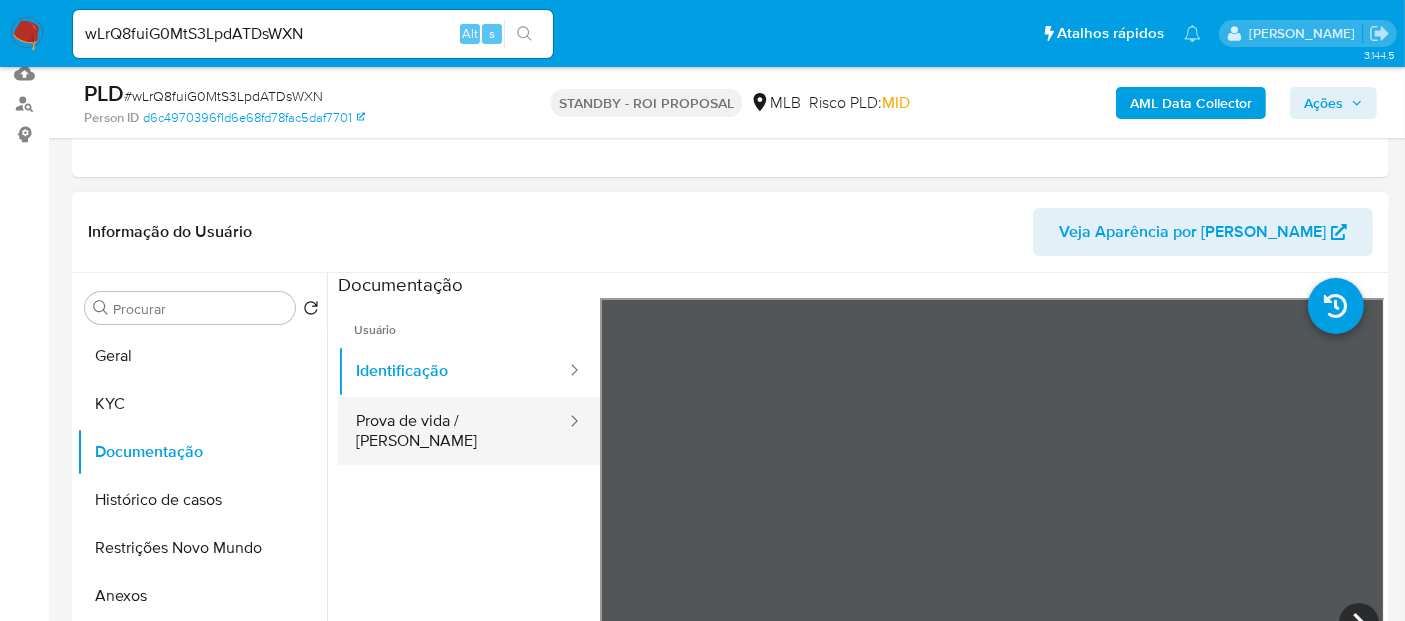 click on "Prova de vida / Selfie" at bounding box center (453, 431) 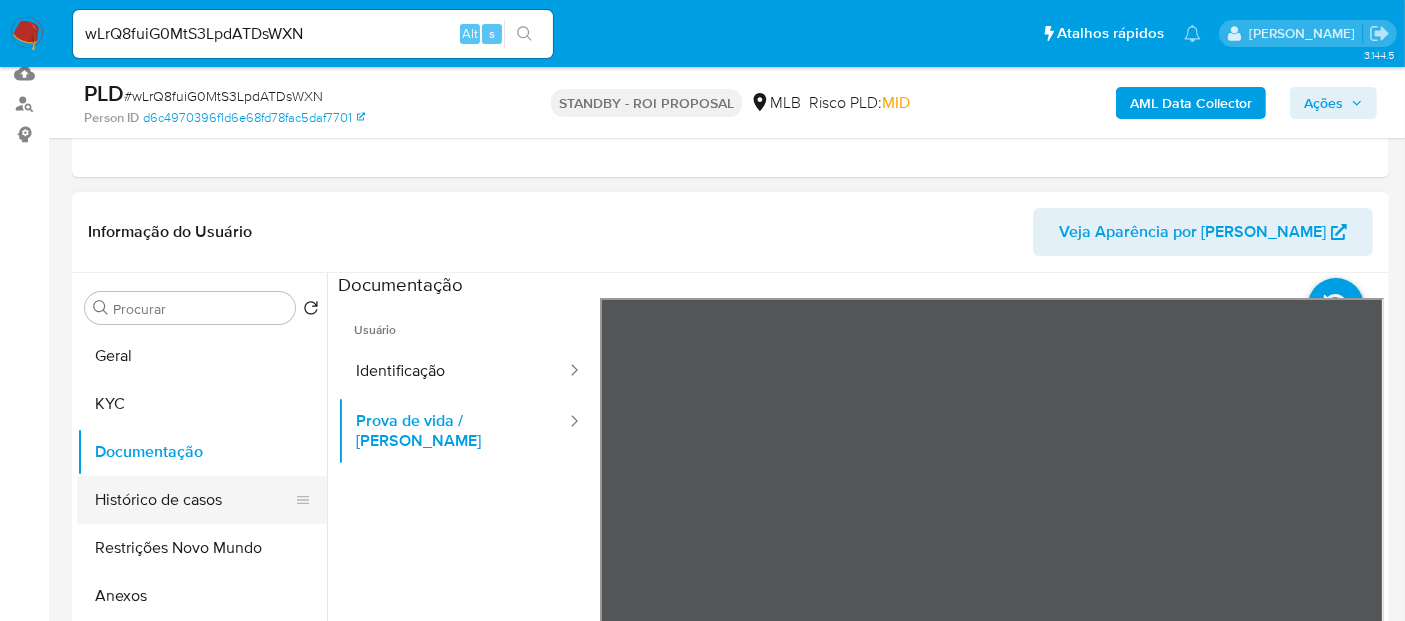 drag, startPoint x: 131, startPoint y: 498, endPoint x: 155, endPoint y: 501, distance: 24.186773 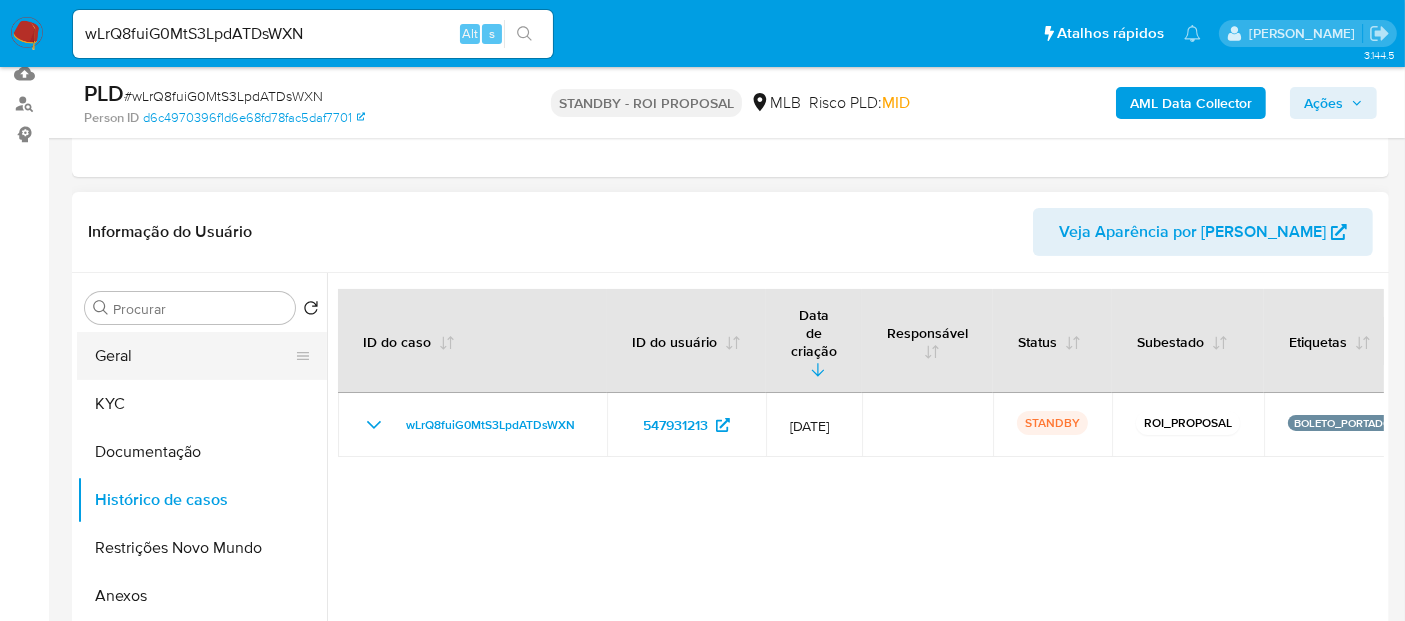 click on "Geral" at bounding box center (194, 356) 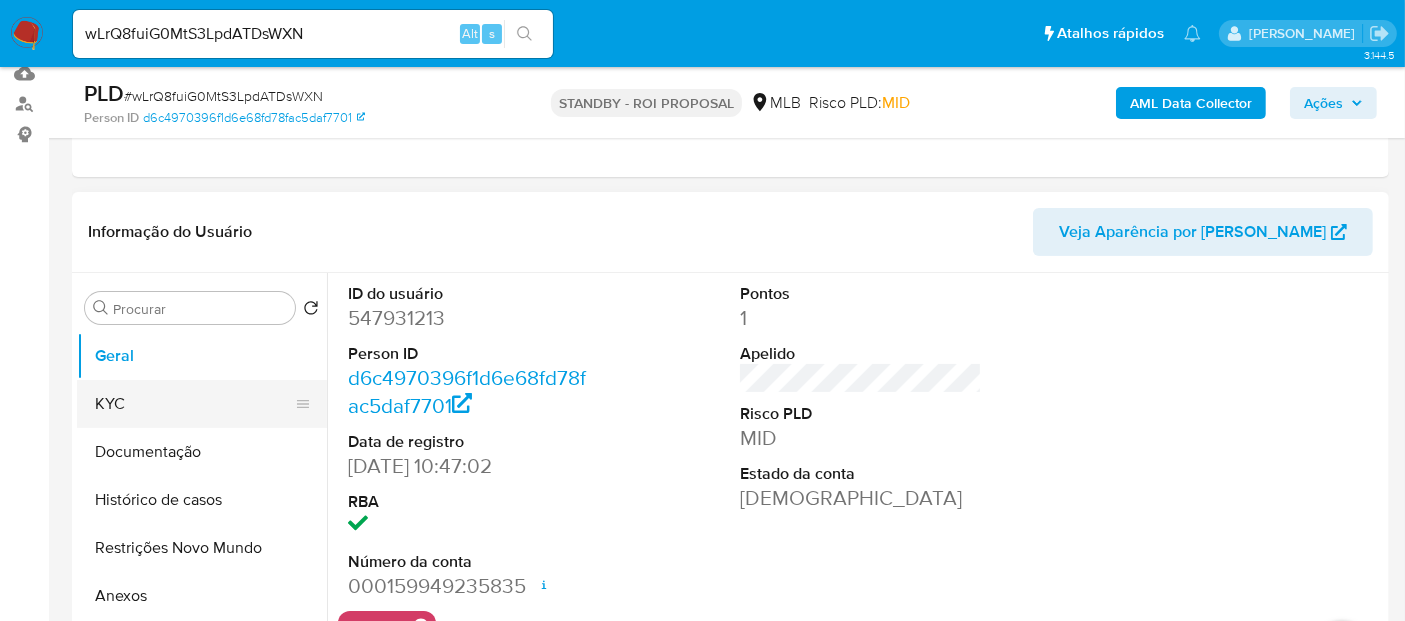 drag, startPoint x: 141, startPoint y: 392, endPoint x: 154, endPoint y: 388, distance: 13.601471 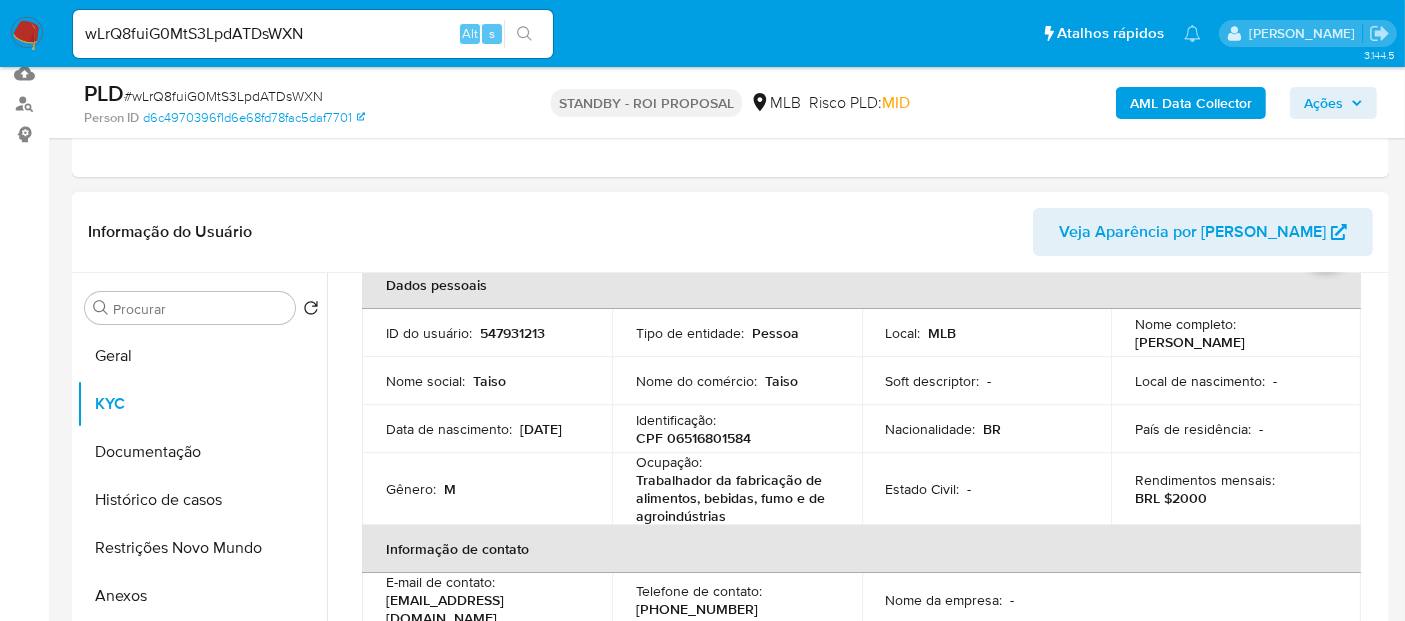 scroll, scrollTop: 111, scrollLeft: 0, axis: vertical 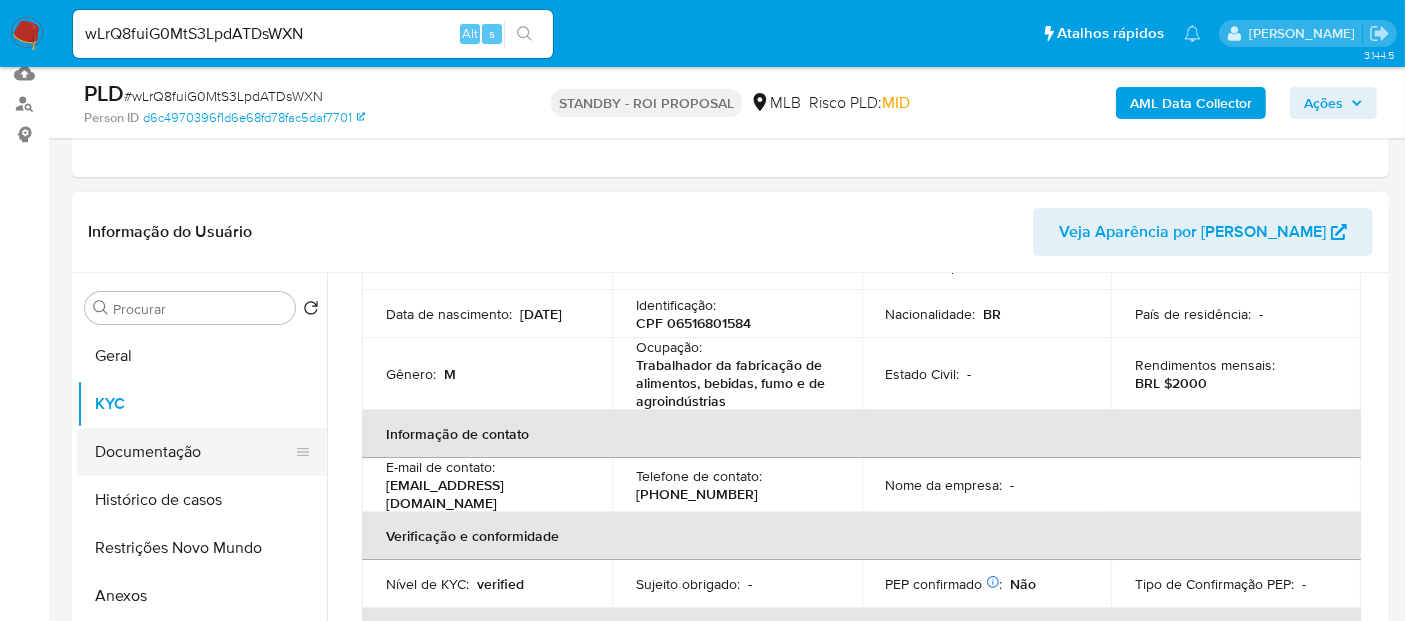 click on "Documentação" at bounding box center [194, 452] 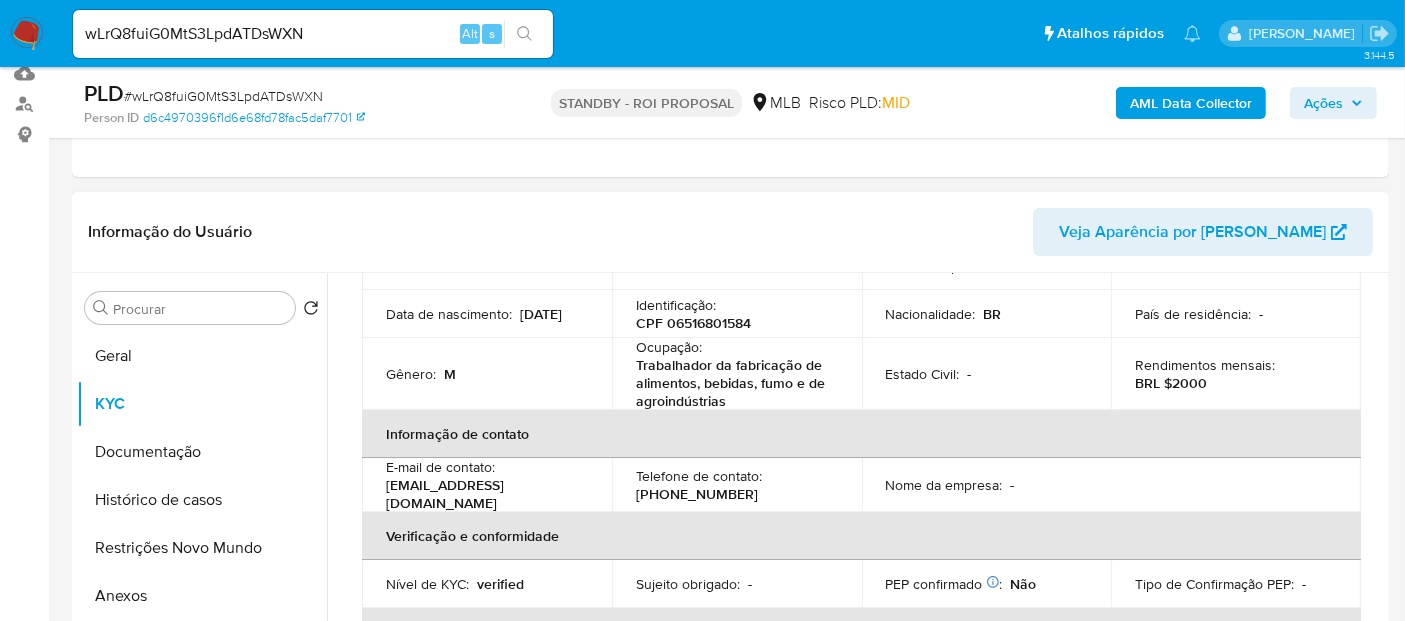 scroll, scrollTop: 0, scrollLeft: 0, axis: both 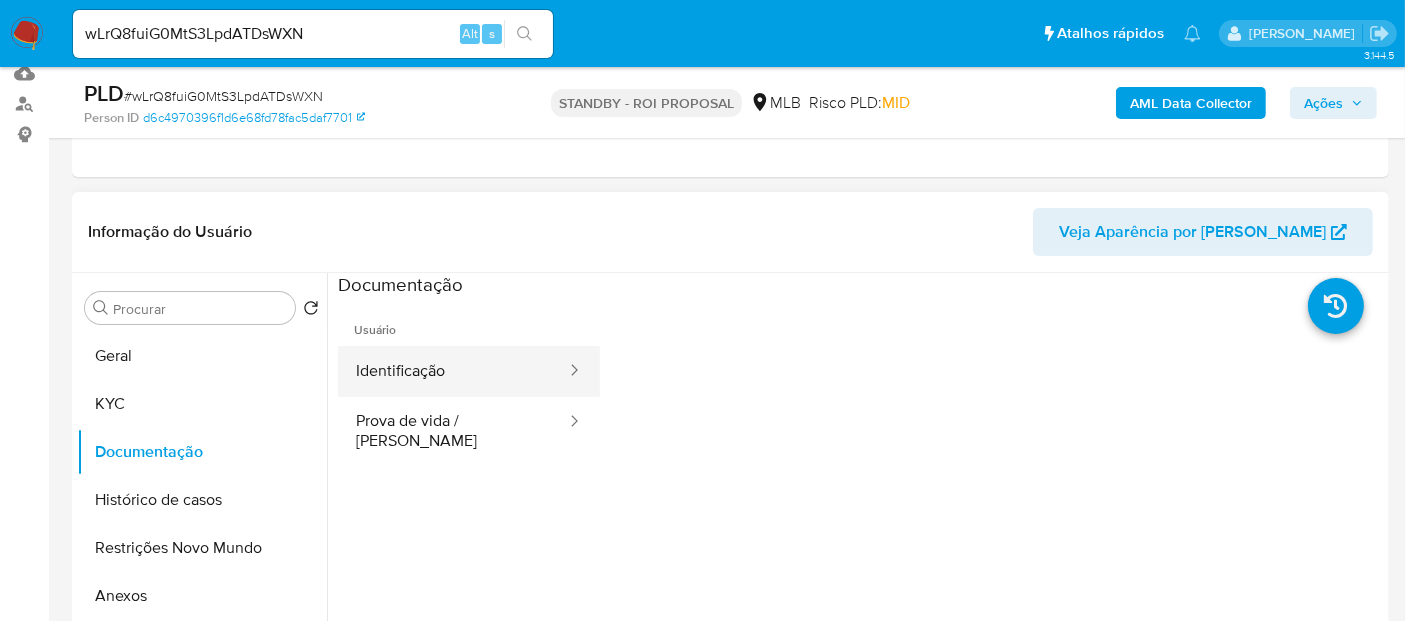 click on "Identificação" at bounding box center [453, 371] 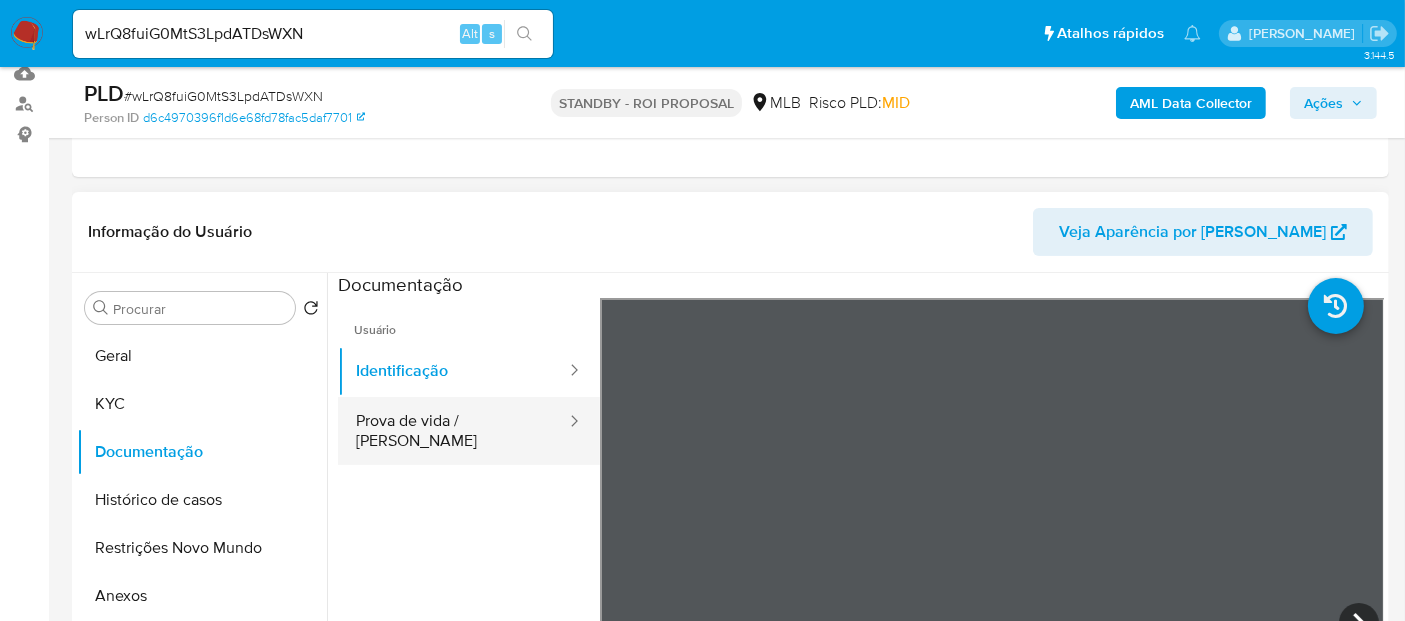 drag, startPoint x: 405, startPoint y: 420, endPoint x: 560, endPoint y: 427, distance: 155.15799 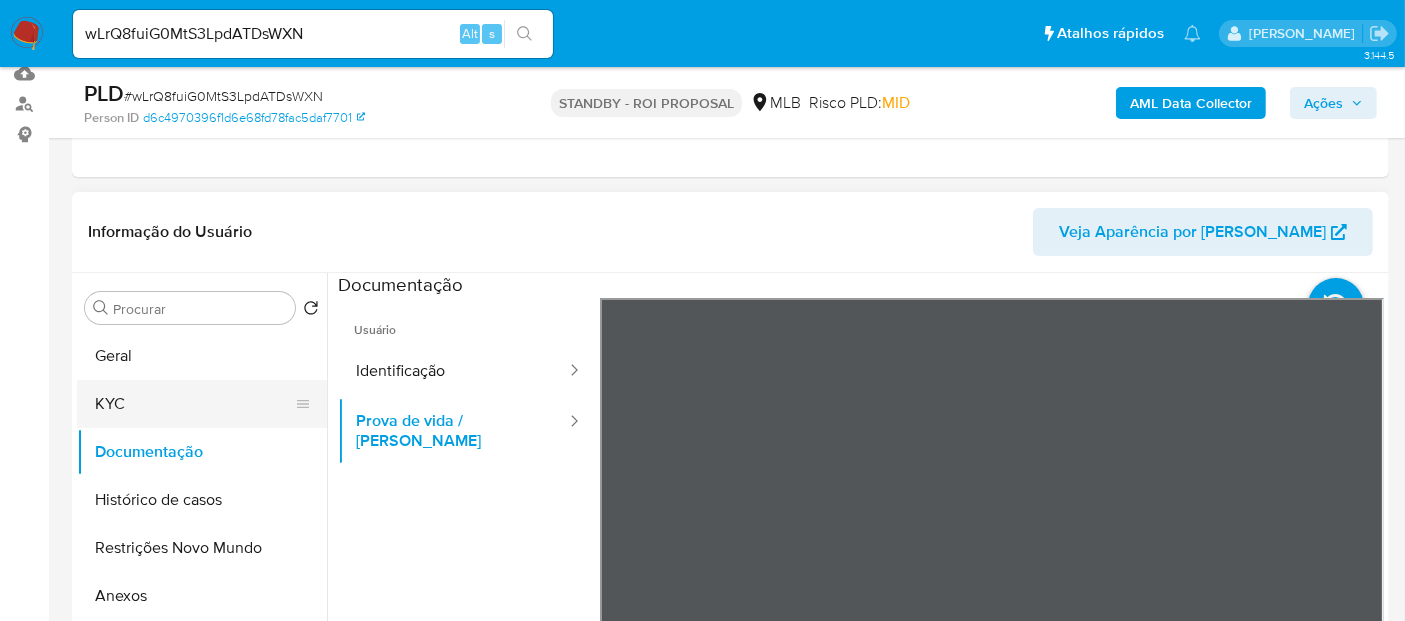 click on "KYC" at bounding box center (194, 404) 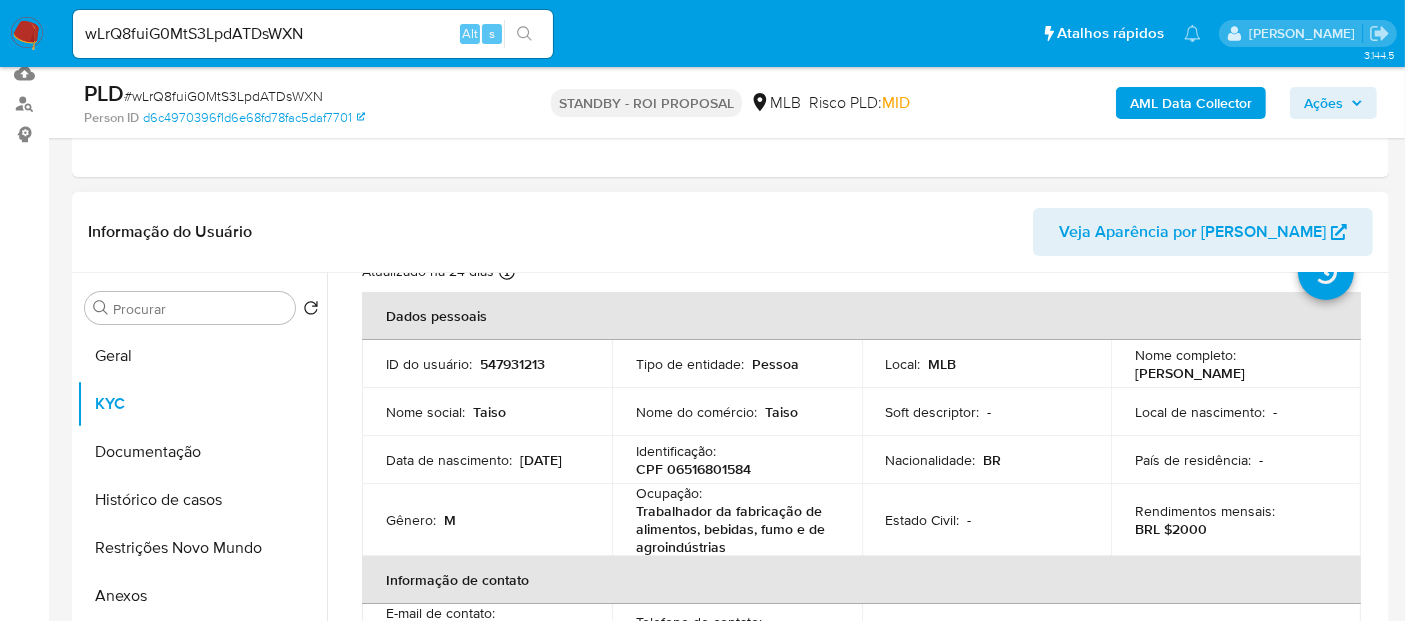 scroll, scrollTop: 111, scrollLeft: 0, axis: vertical 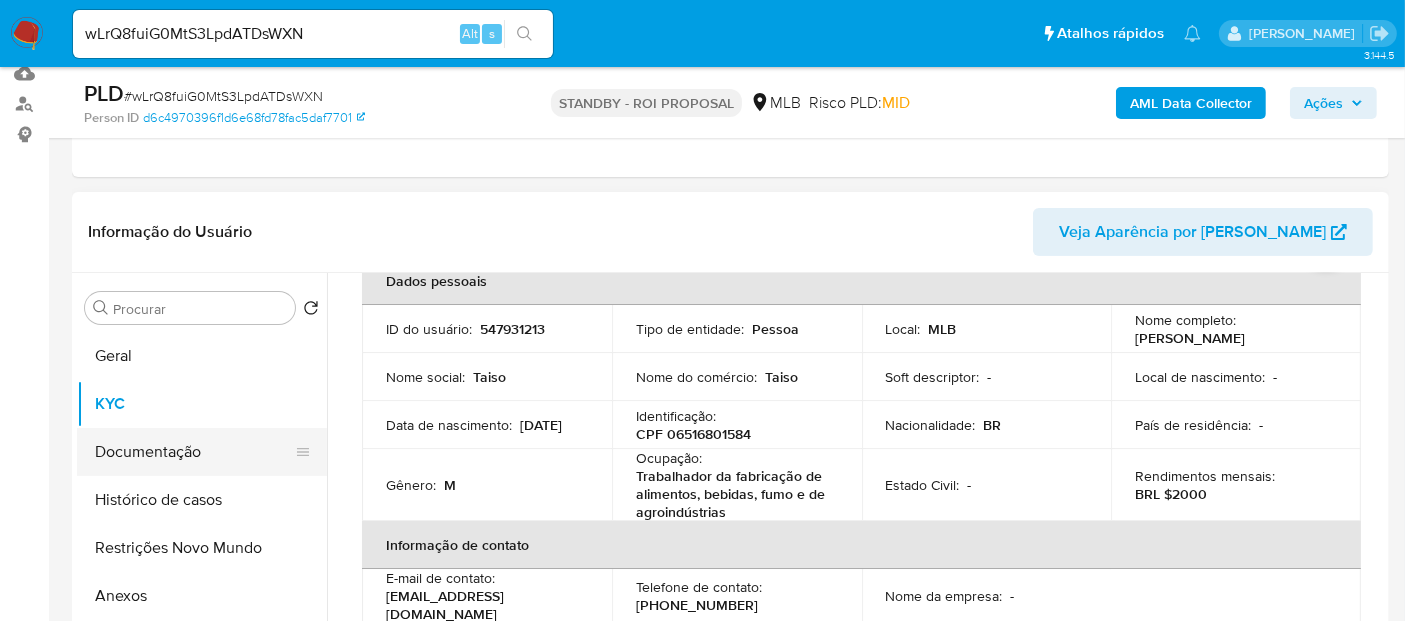 click on "Documentação" at bounding box center (194, 452) 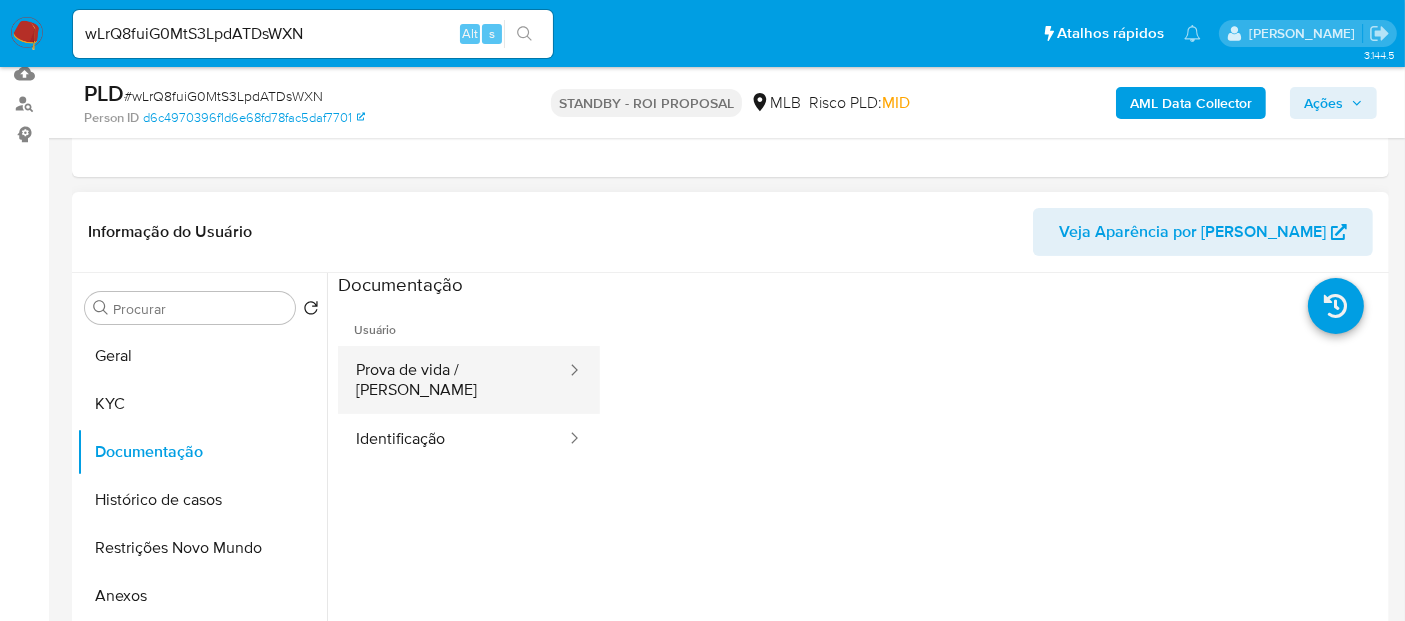 drag, startPoint x: 443, startPoint y: 368, endPoint x: 500, endPoint y: 375, distance: 57.428215 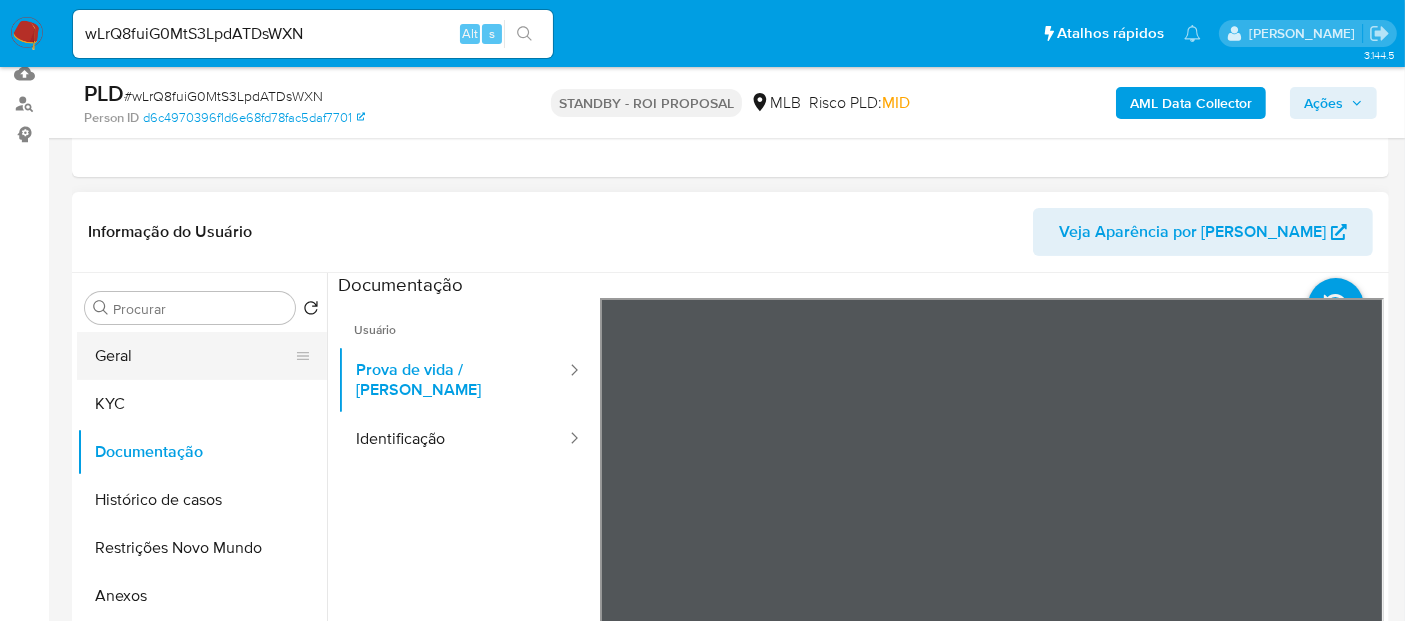 click on "Geral" at bounding box center (194, 356) 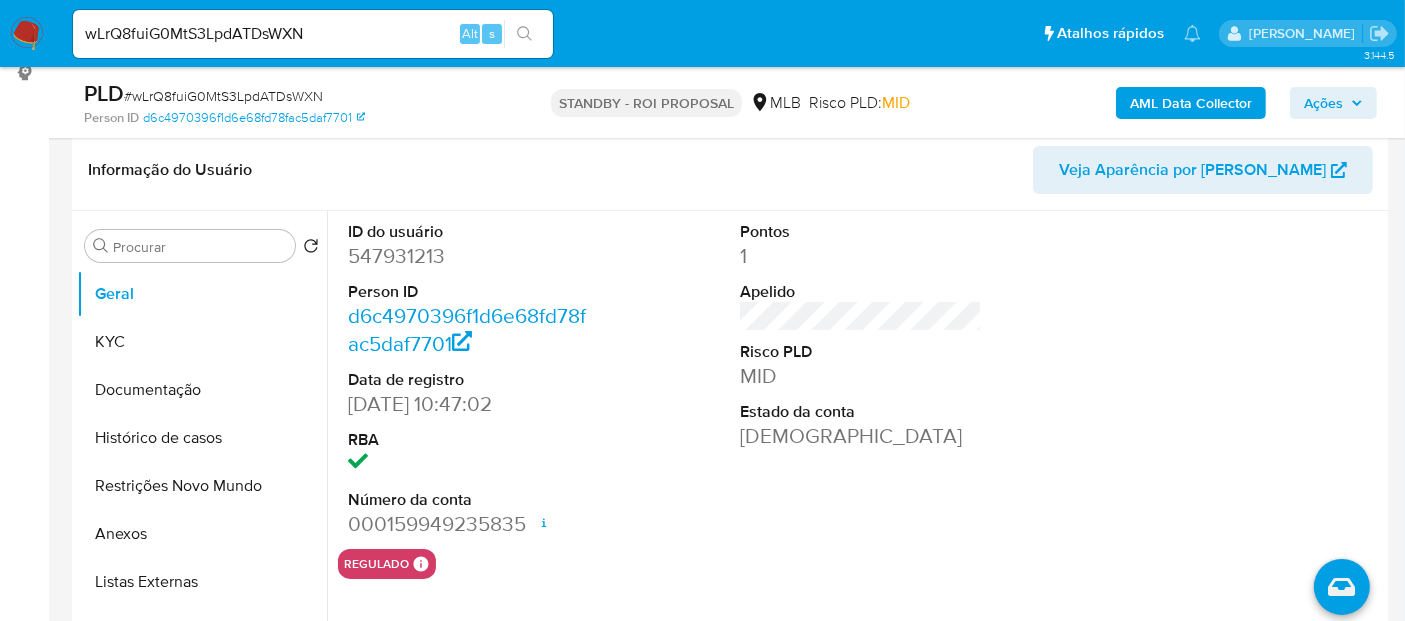 scroll, scrollTop: 357, scrollLeft: 0, axis: vertical 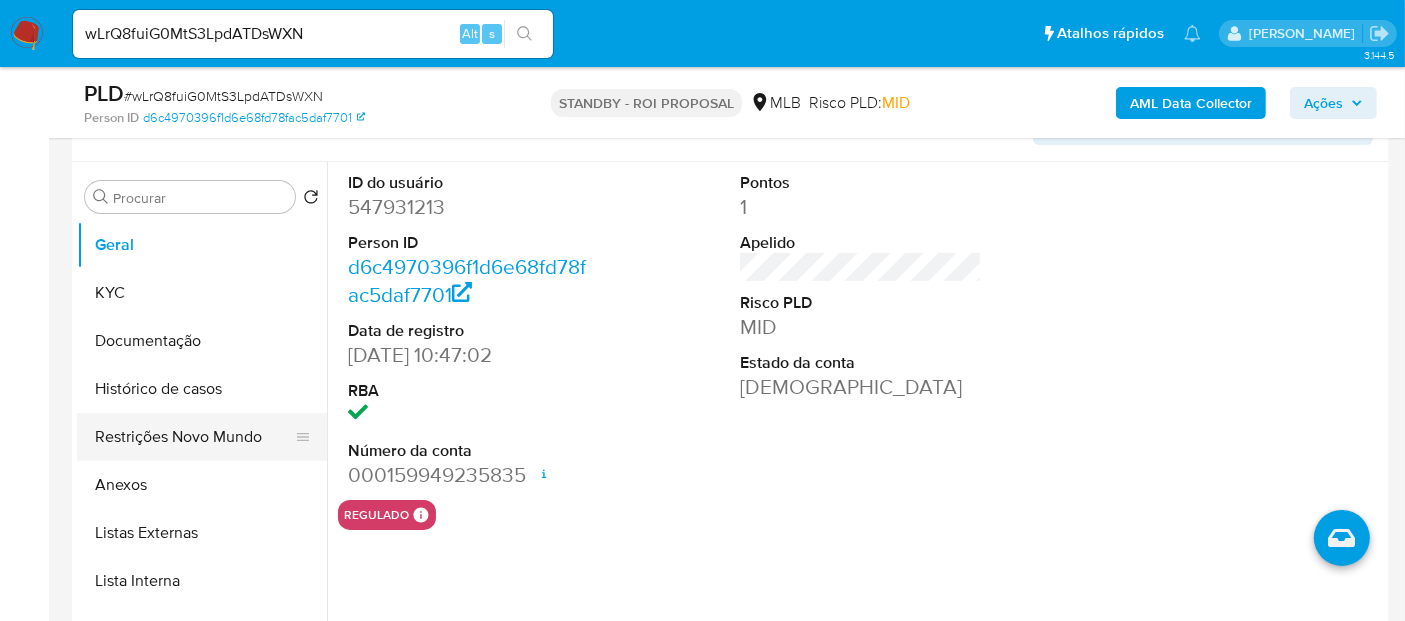 click on "Restrições Novo Mundo" at bounding box center [194, 437] 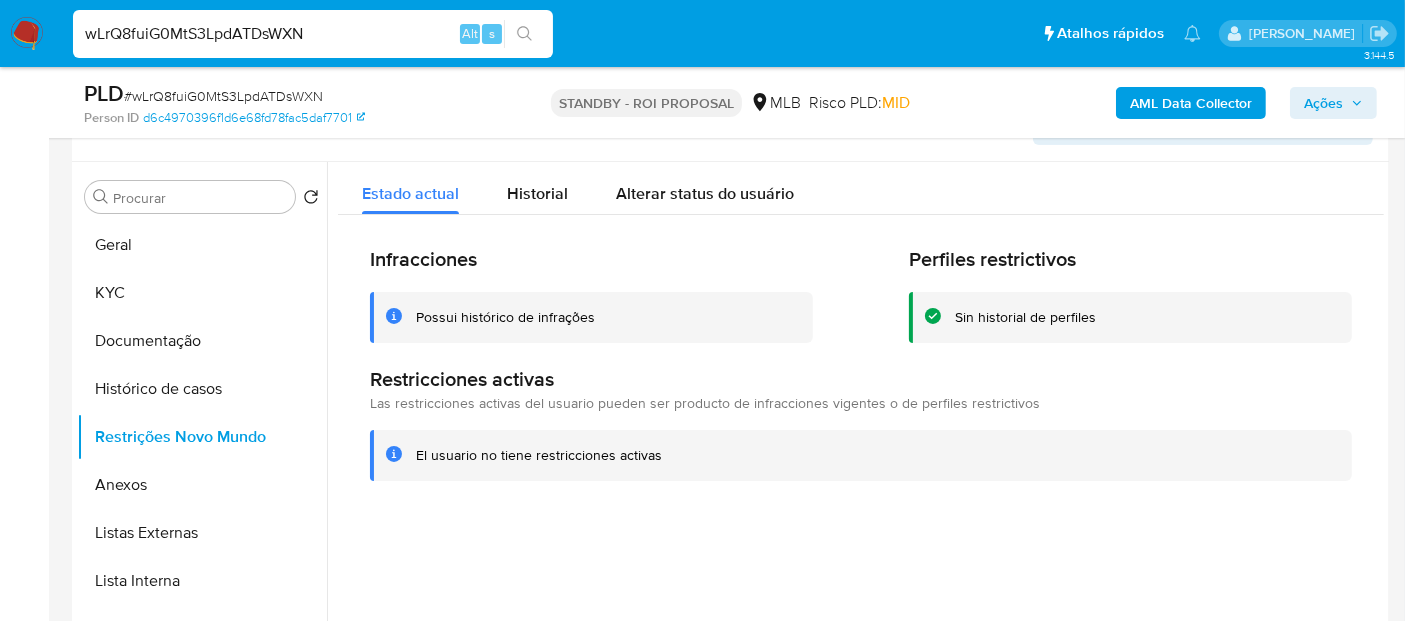 click on "Pausado Ver notificaciones wLrQ8fuiG0MtS3LpdATDsWXN Alt s Atalhos rápidos   Presiona las siguientes teclas para acceder a algunas de las funciones Pesquisar caso ou usuário Alt s Voltar para casa Alt h Adicione um comentário Alt c Adicionar um anexo Alt a Erico Trevizan" at bounding box center (702, 33) 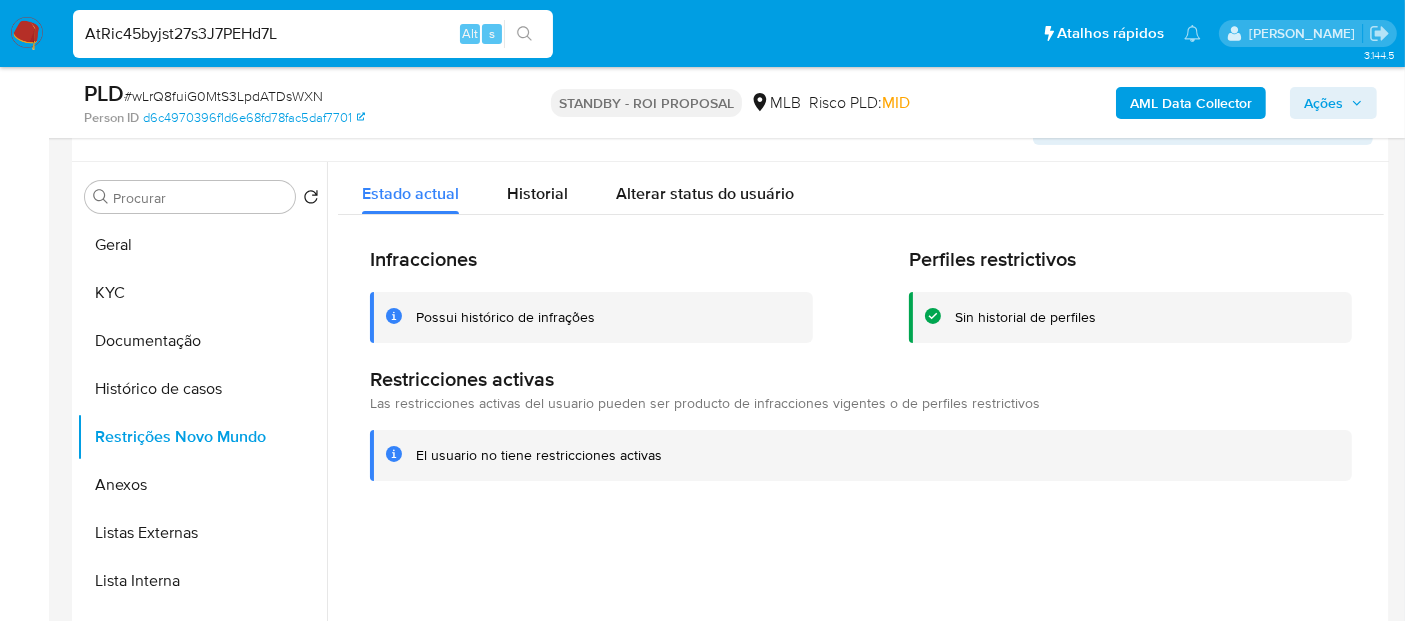 type on "AtRic45byjst27s3J7PEHd7L" 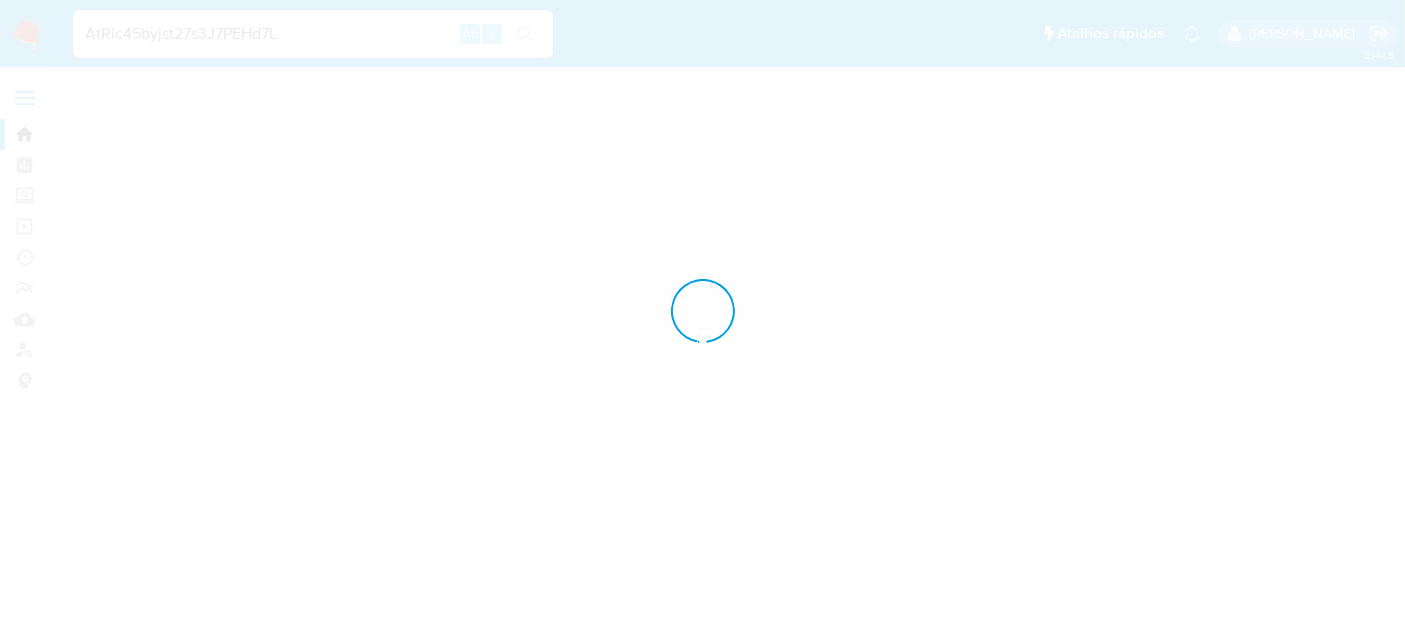 scroll, scrollTop: 0, scrollLeft: 0, axis: both 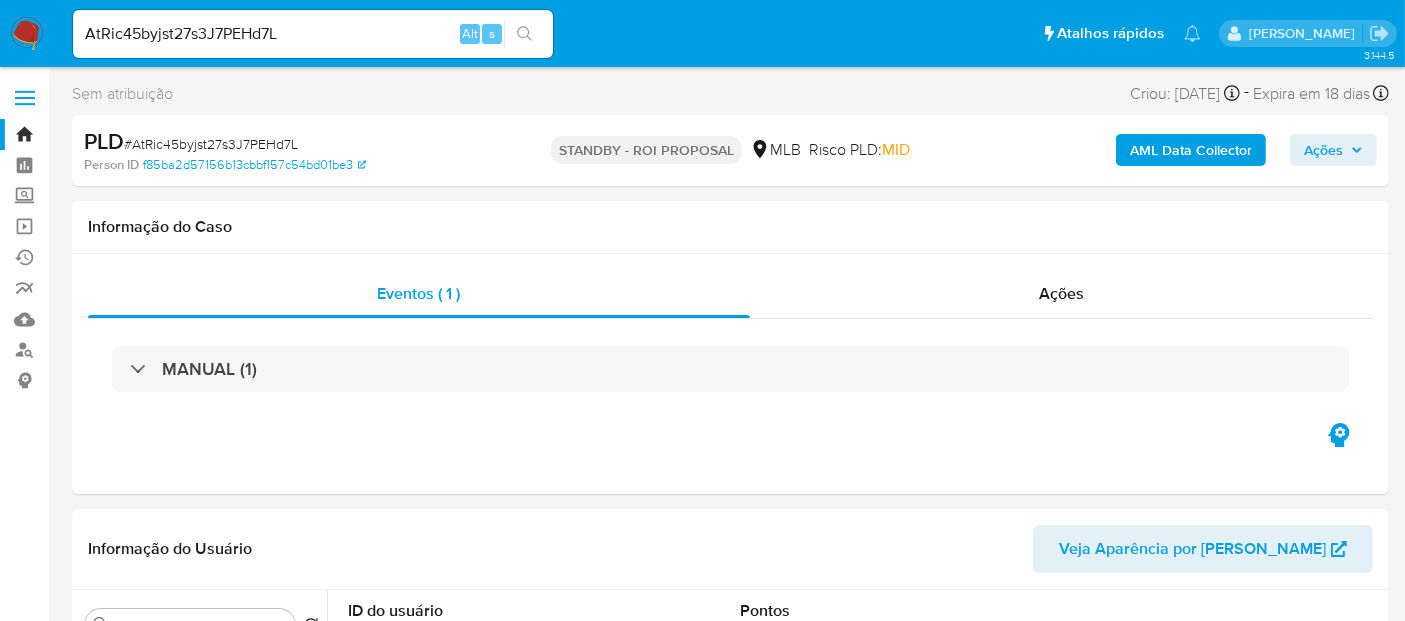 select on "10" 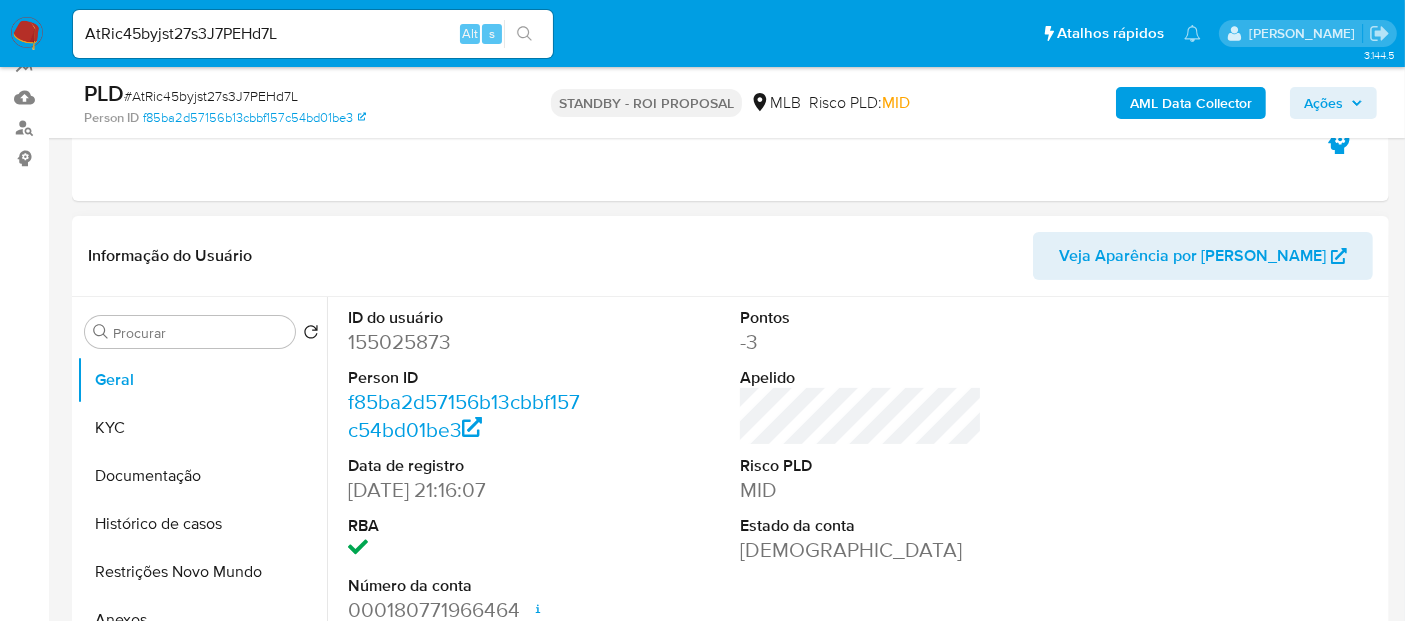 scroll, scrollTop: 333, scrollLeft: 0, axis: vertical 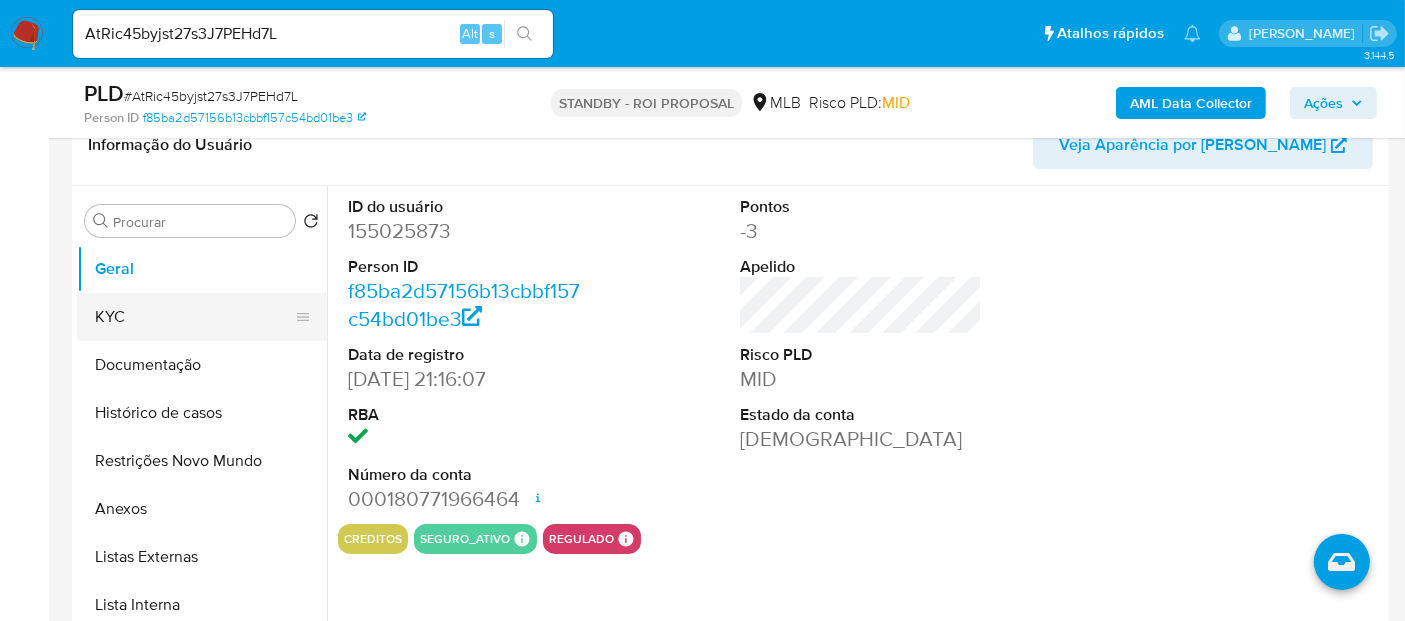 click on "KYC" at bounding box center [194, 317] 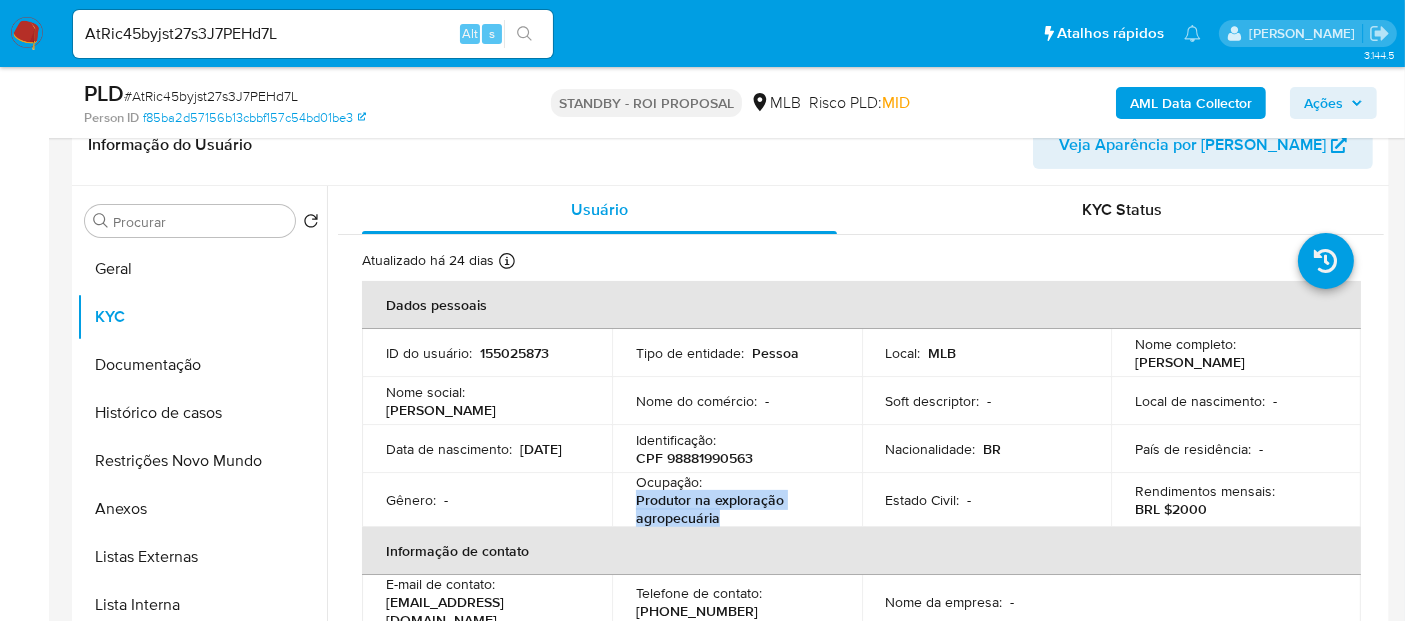 drag, startPoint x: 632, startPoint y: 498, endPoint x: 741, endPoint y: 515, distance: 110.317726 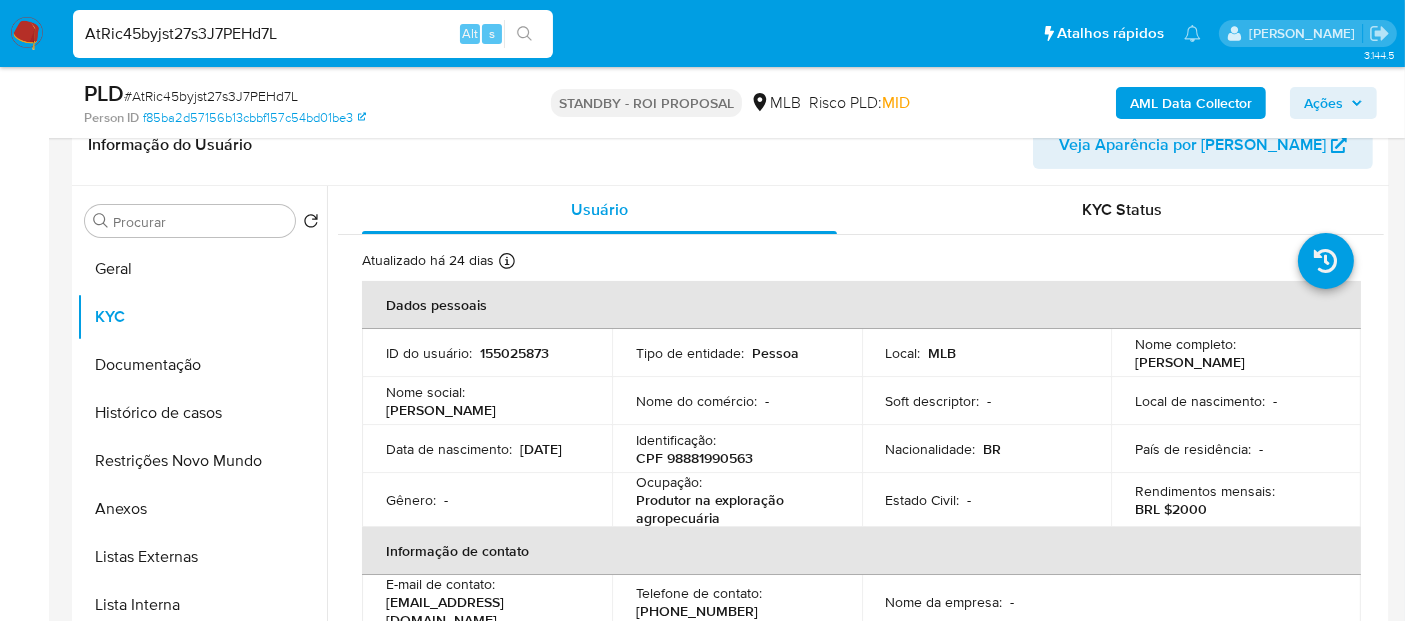 drag, startPoint x: 241, startPoint y: 32, endPoint x: 0, endPoint y: -36, distance: 250.40967 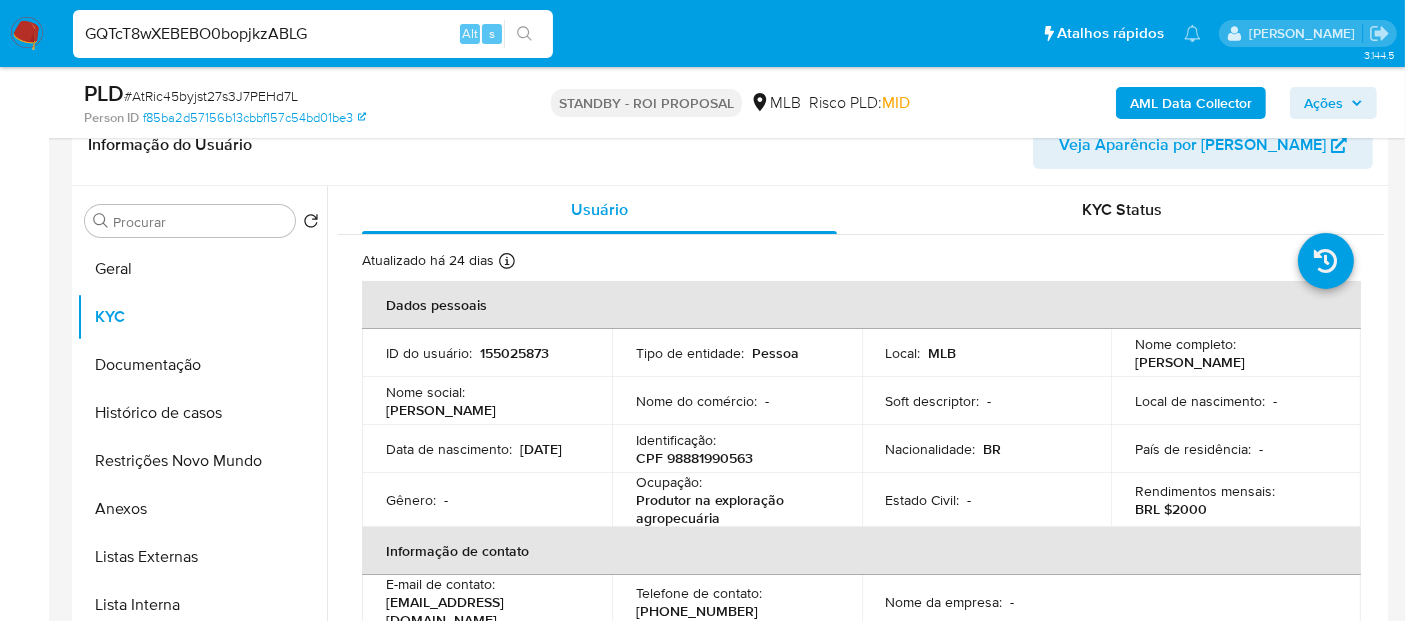 type on "GQTcT8wXEBEBO0bopjkzABLG" 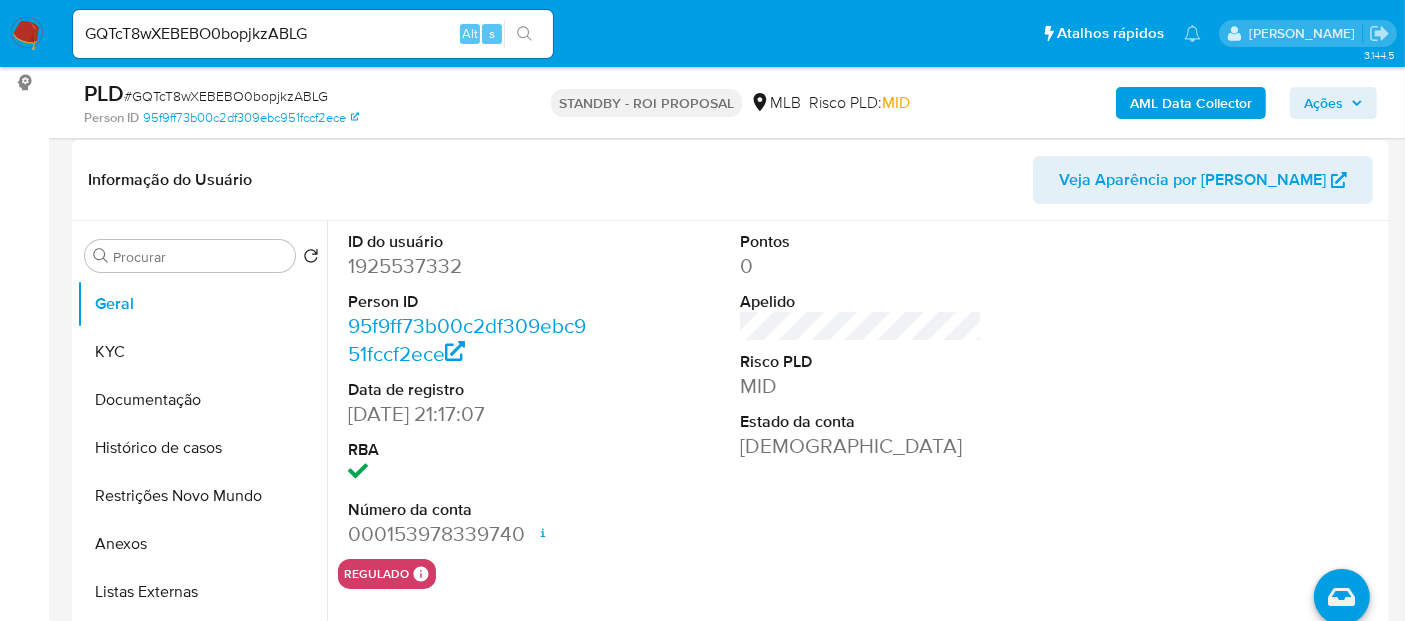 scroll, scrollTop: 333, scrollLeft: 0, axis: vertical 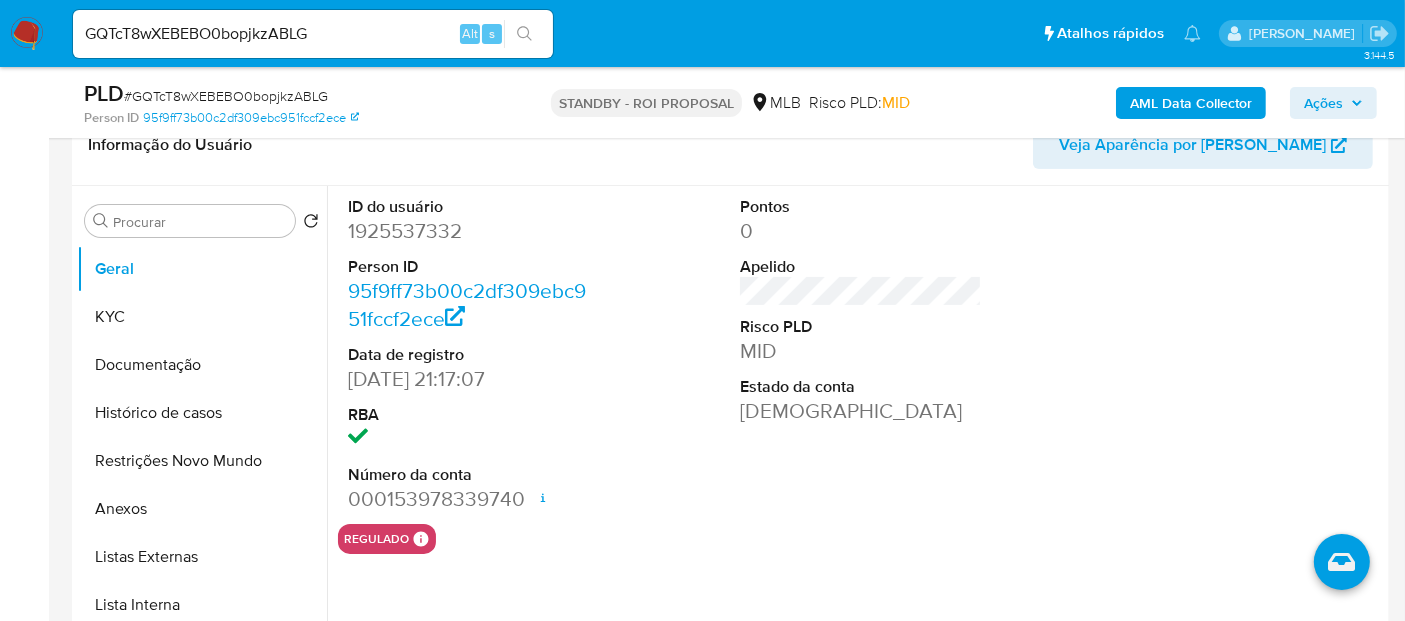 select on "10" 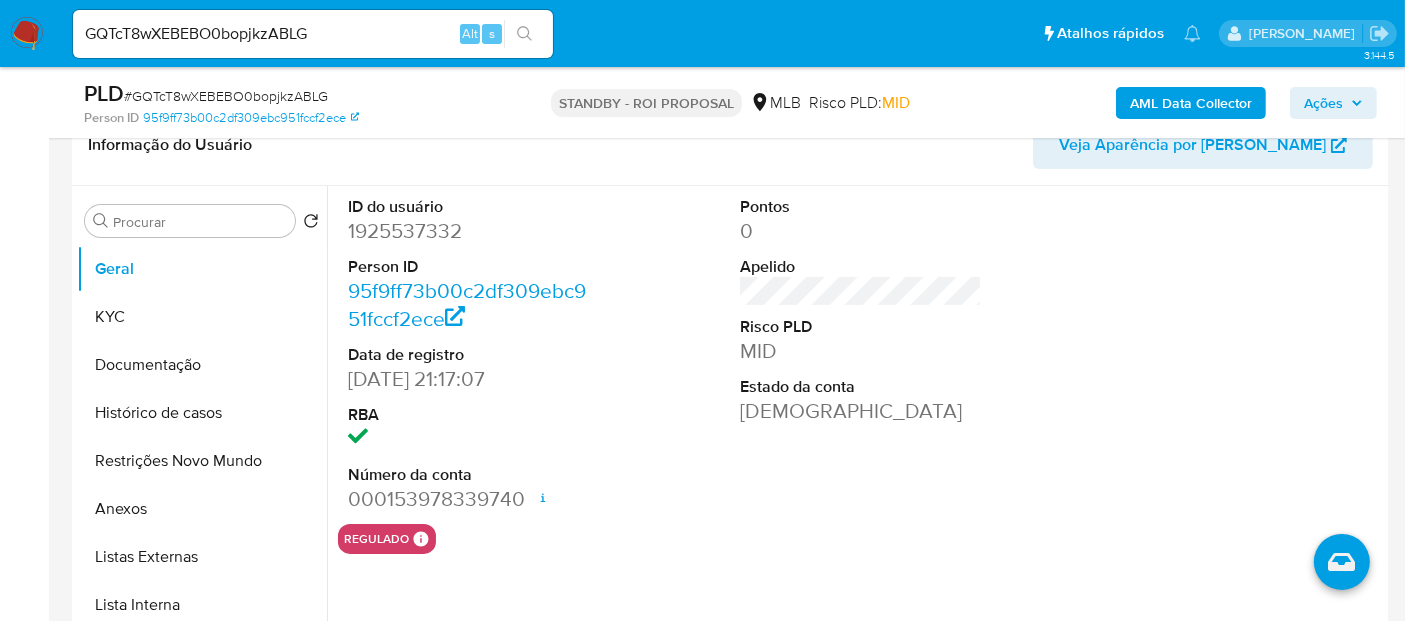 click at bounding box center (27, 34) 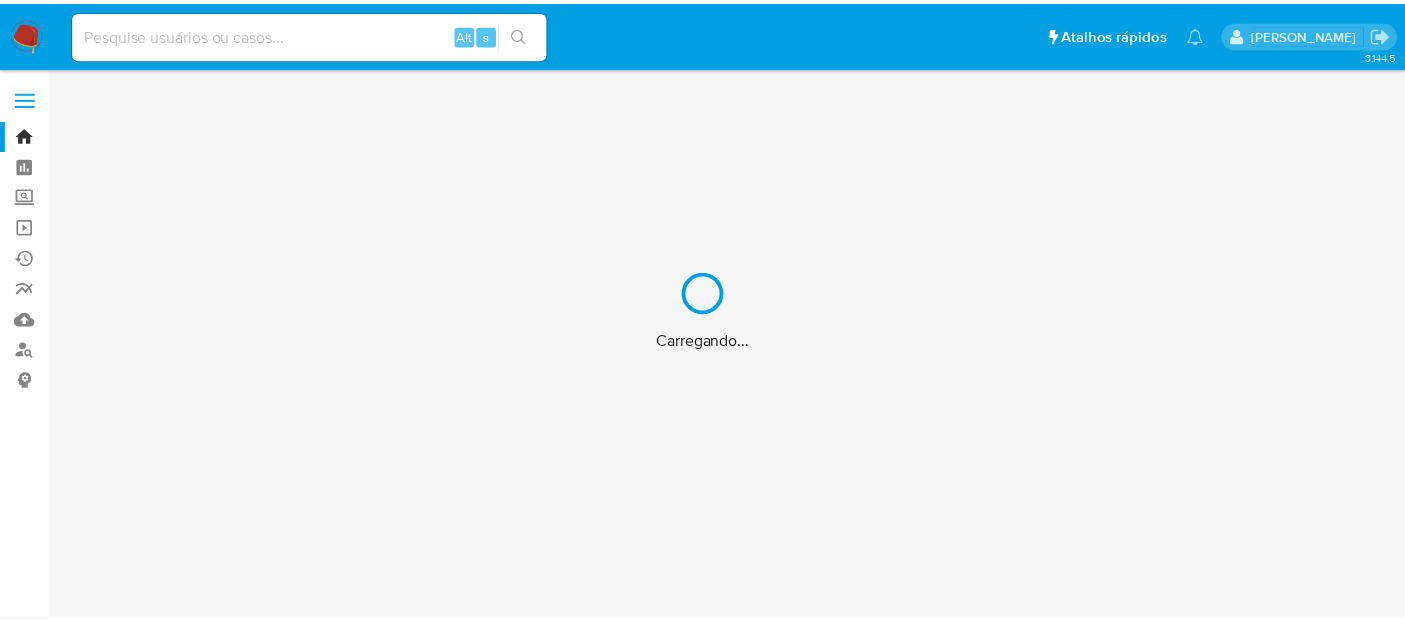 scroll, scrollTop: 0, scrollLeft: 0, axis: both 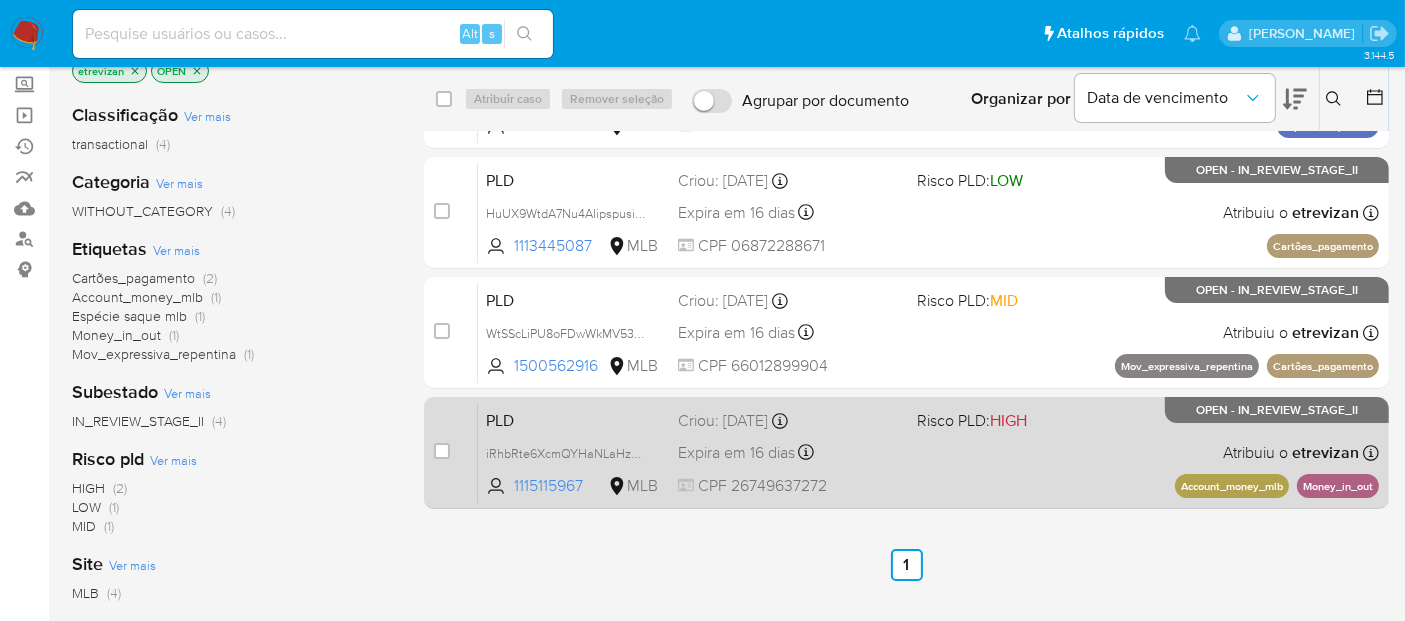 click on "PLD iRhbRte6XcmQYHaNLaHzSBFT 1115115967 MLB Risco PLD:  HIGH Criou: 12/06/2025   Criou: 12/06/2025 00:17:24 Expira em 16 dias   Expira em 27/07/2025 00:17:24 CPF   26749637272 Atribuiu o   etrevizan   Asignado el: 18/06/2025 14:27:29 Account_money_mlb Money_in_out OPEN - IN_REVIEW_STAGE_II" at bounding box center (928, 452) 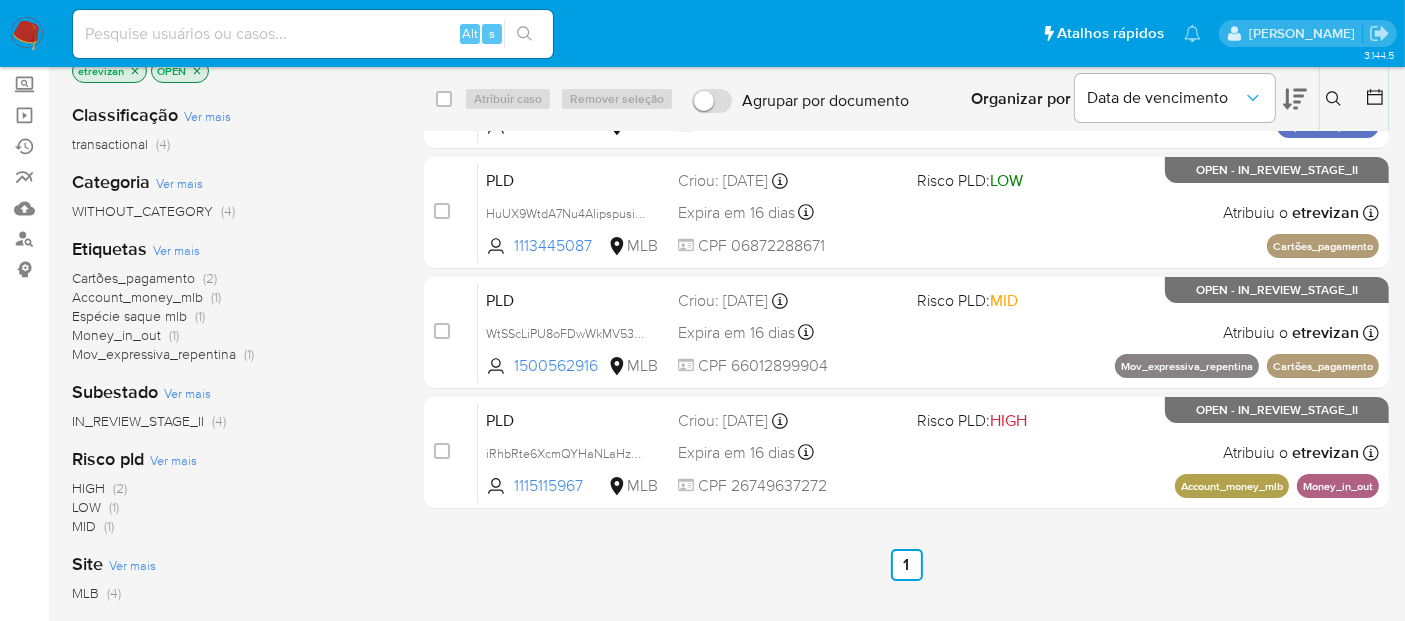 click at bounding box center (313, 34) 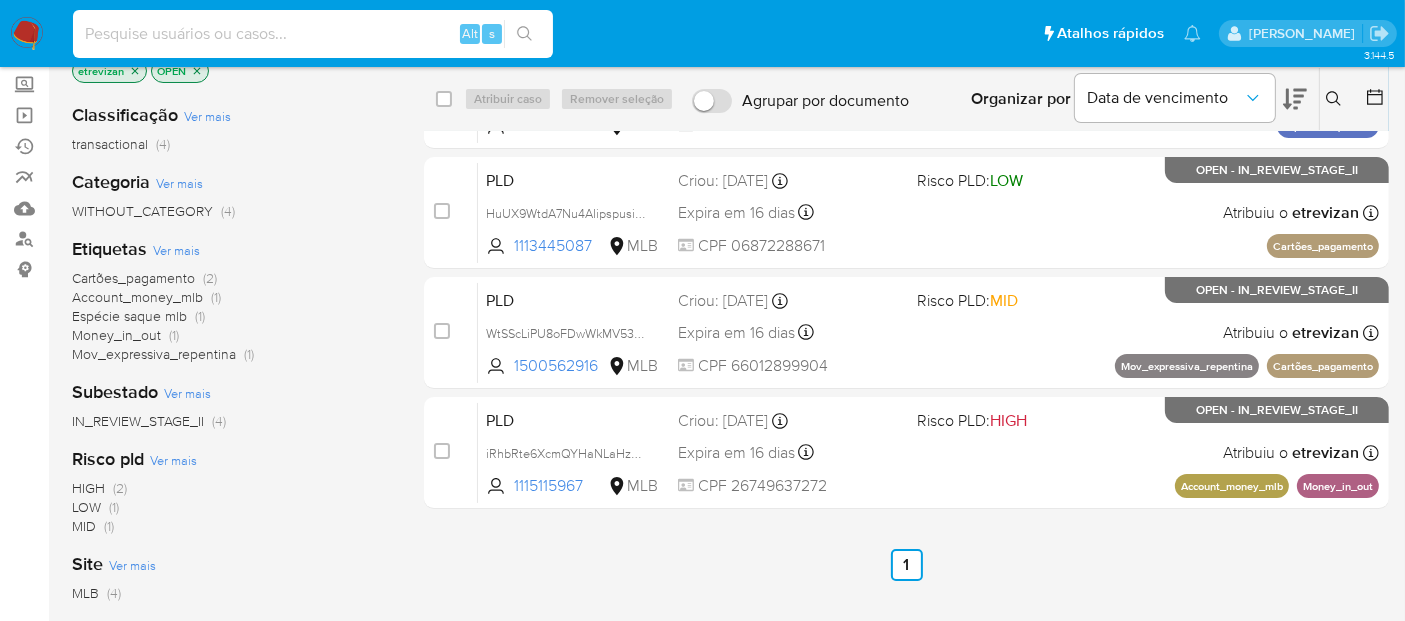 paste on "GQTcT8wXEBEBO0bopjkzABLG" 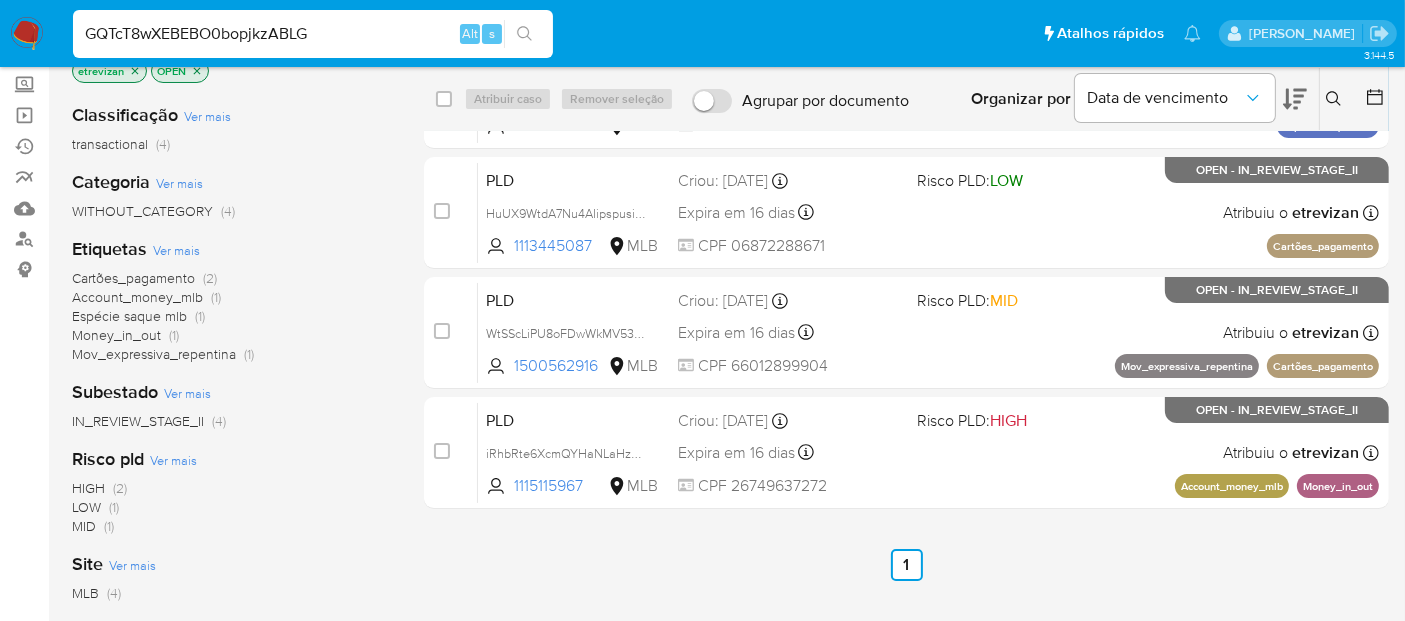 type on "GQTcT8wXEBEBO0bopjkzABLG" 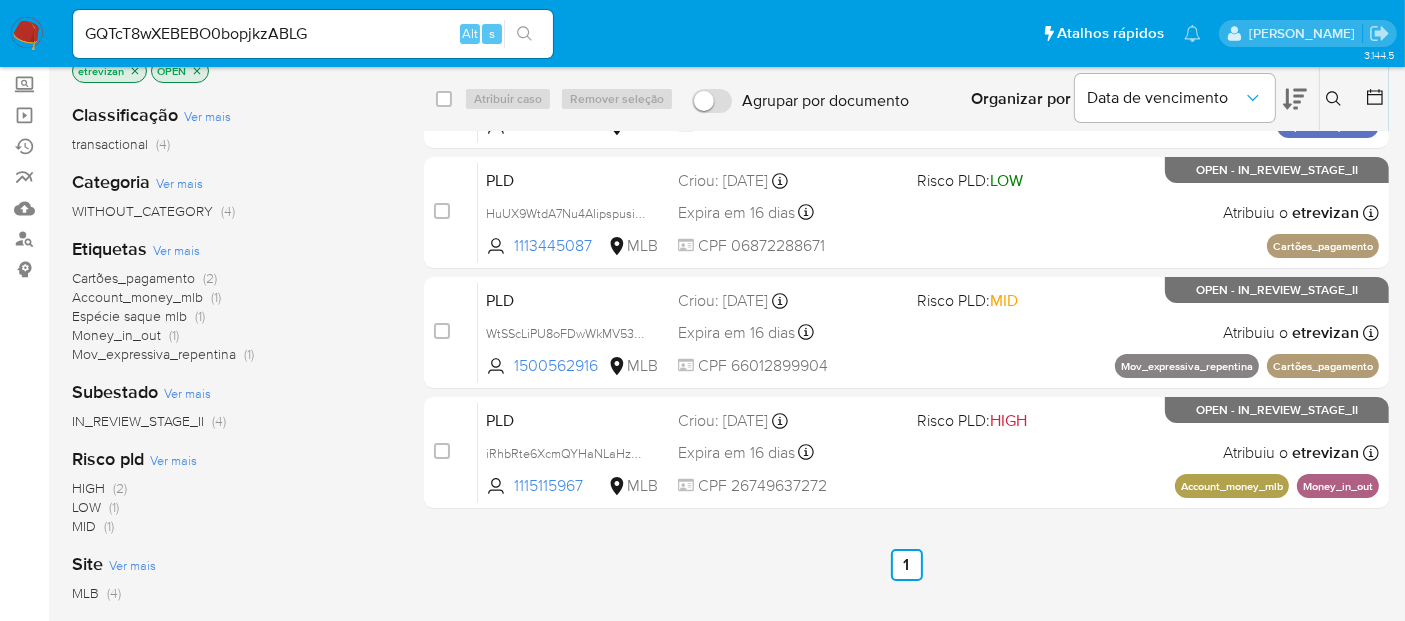scroll, scrollTop: 0, scrollLeft: 0, axis: both 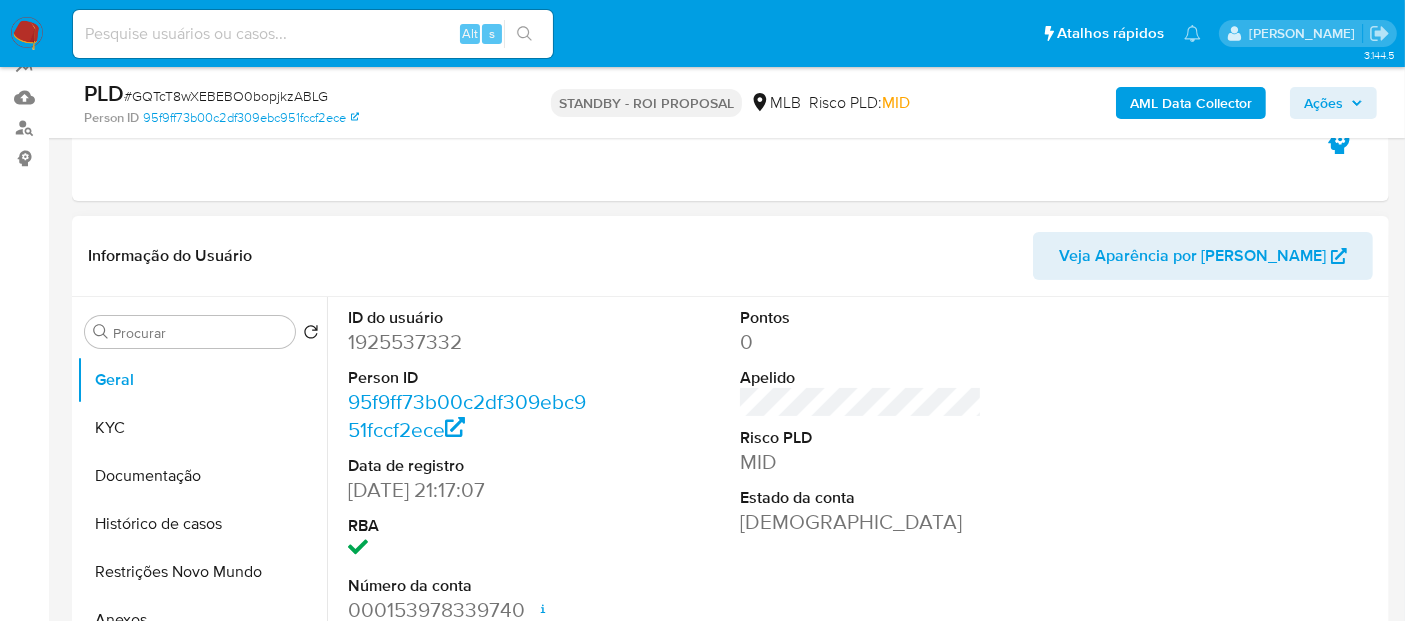 select on "10" 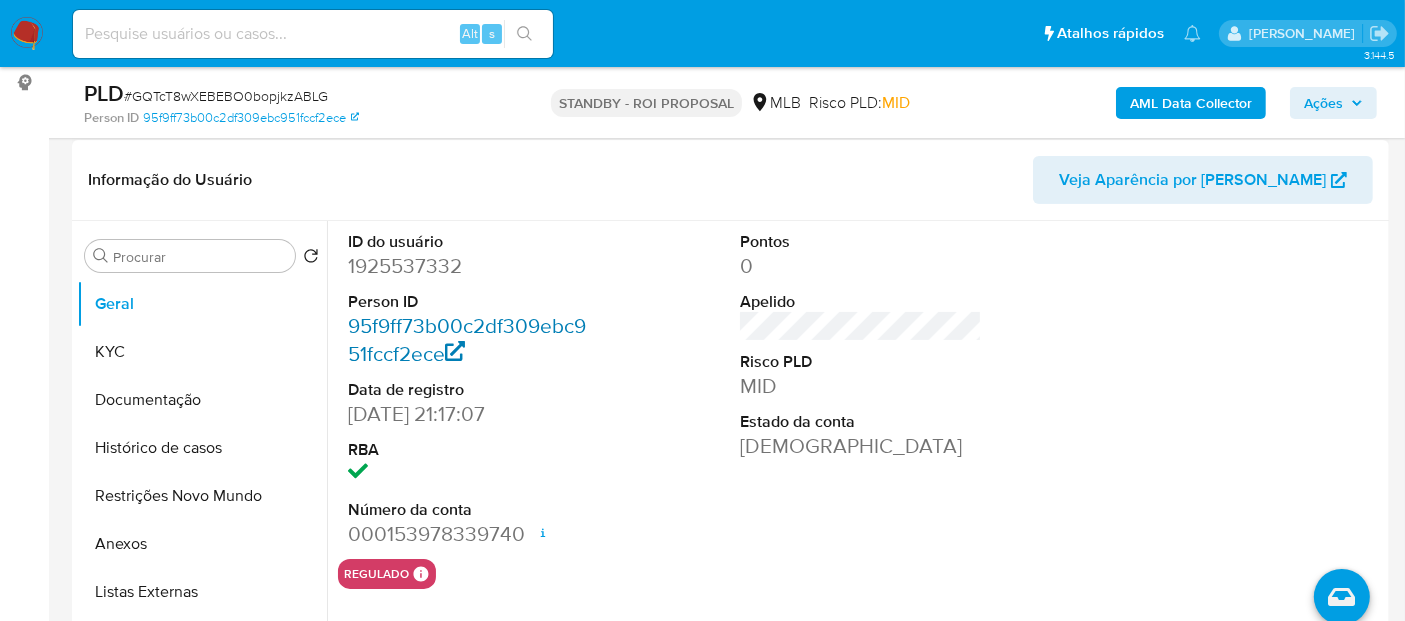 scroll, scrollTop: 333, scrollLeft: 0, axis: vertical 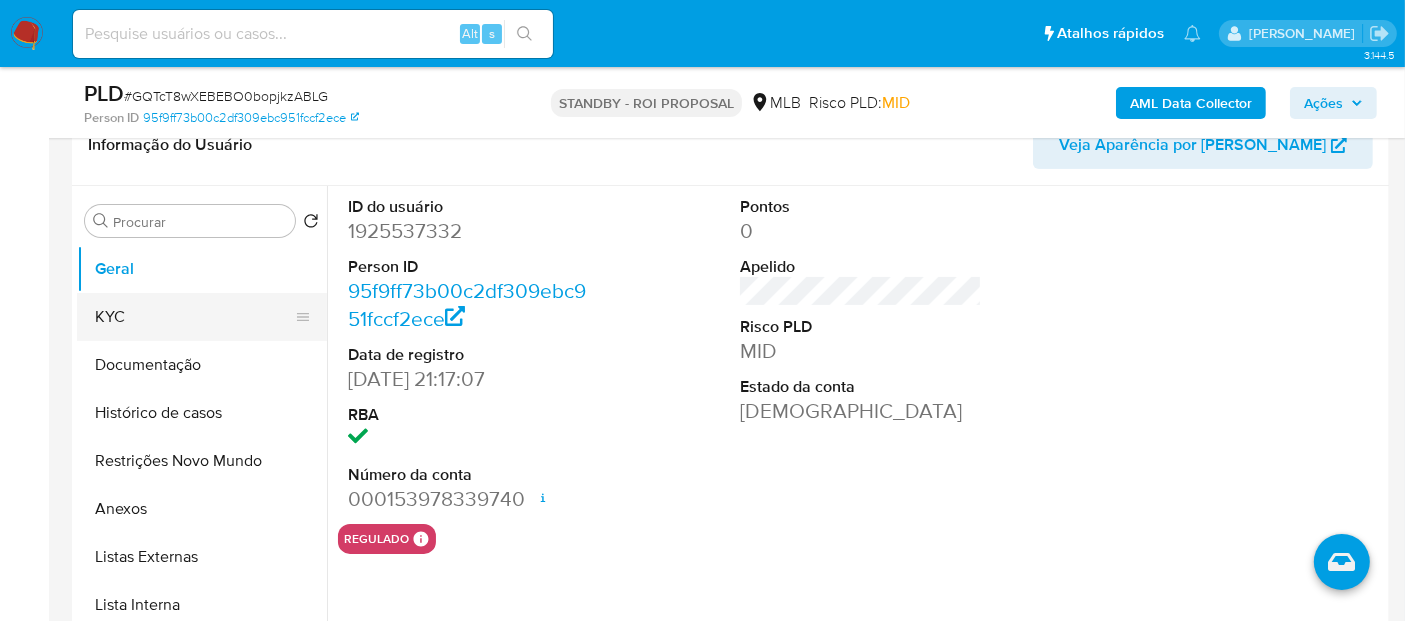 drag, startPoint x: 125, startPoint y: 320, endPoint x: 150, endPoint y: 320, distance: 25 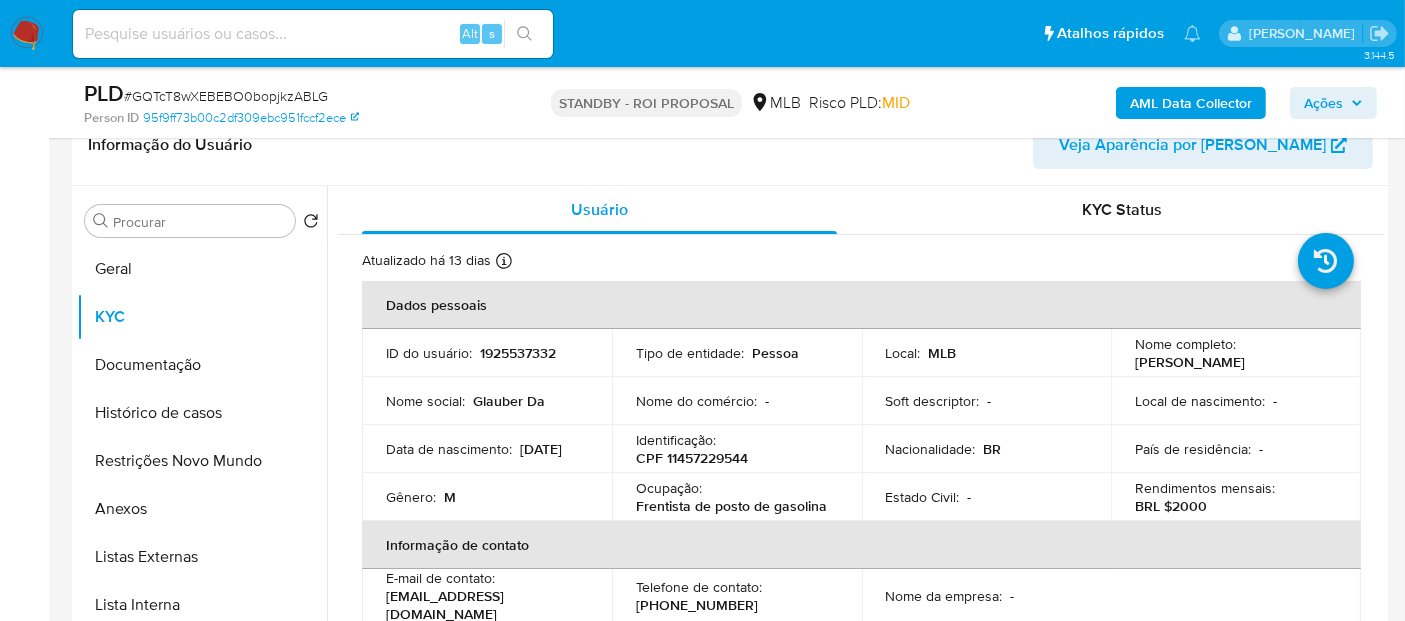 drag, startPoint x: 387, startPoint y: 457, endPoint x: 464, endPoint y: 457, distance: 77 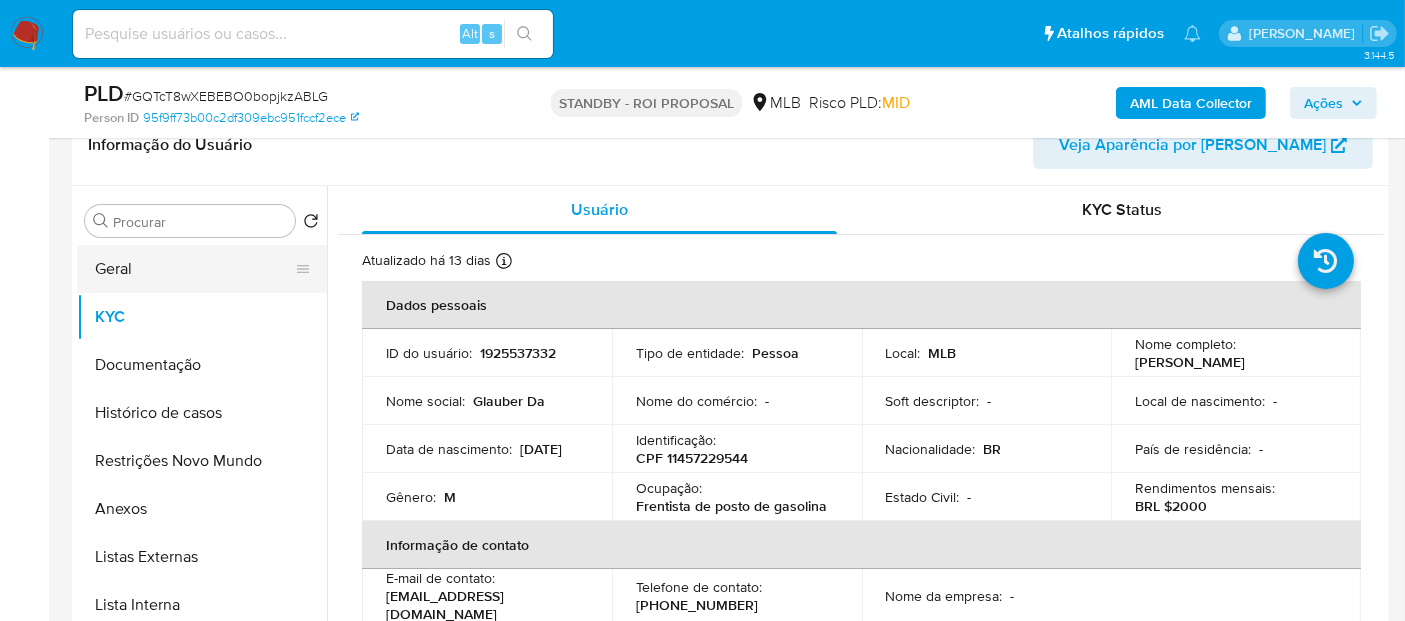 click on "Geral" at bounding box center (194, 269) 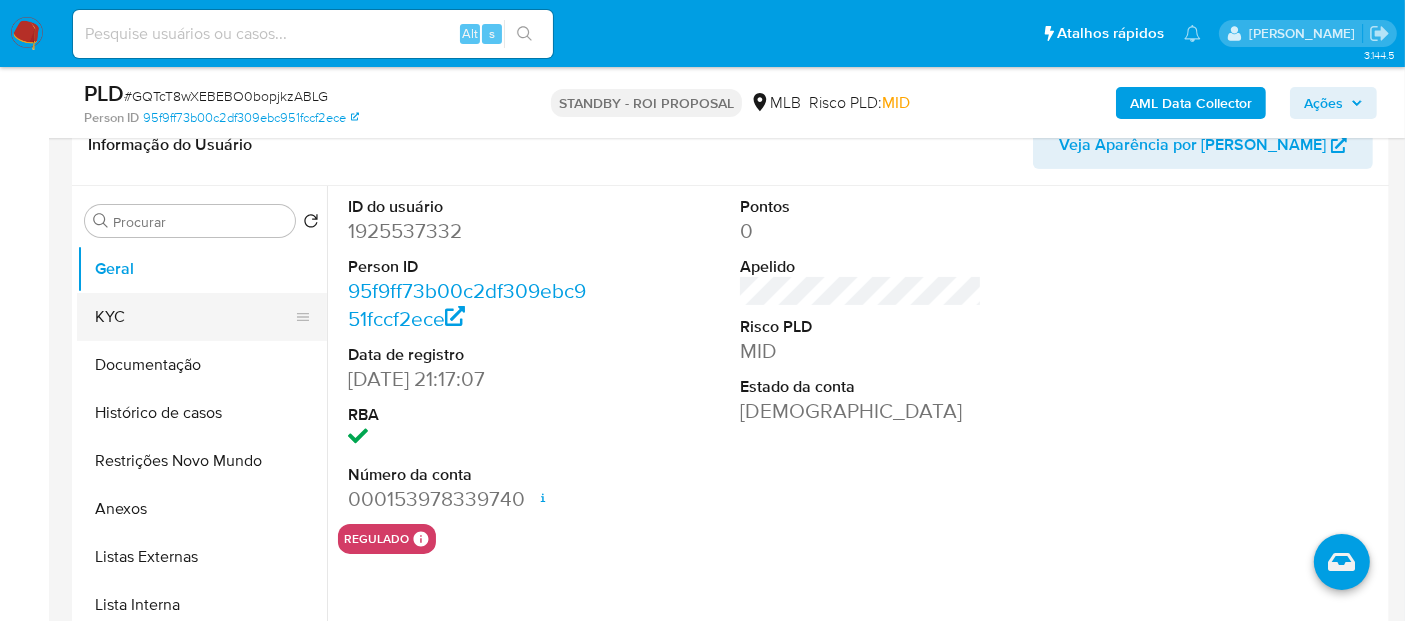 drag, startPoint x: 117, startPoint y: 313, endPoint x: 202, endPoint y: 331, distance: 86.88498 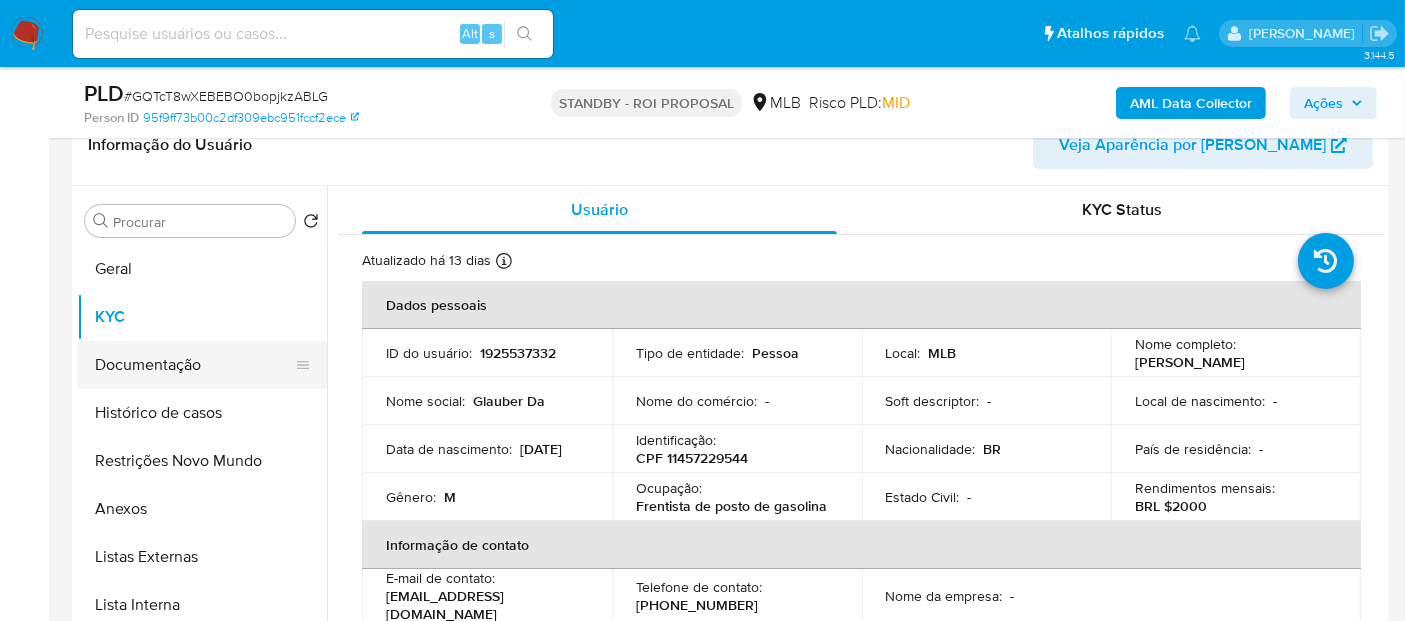 click on "Documentação" at bounding box center (194, 365) 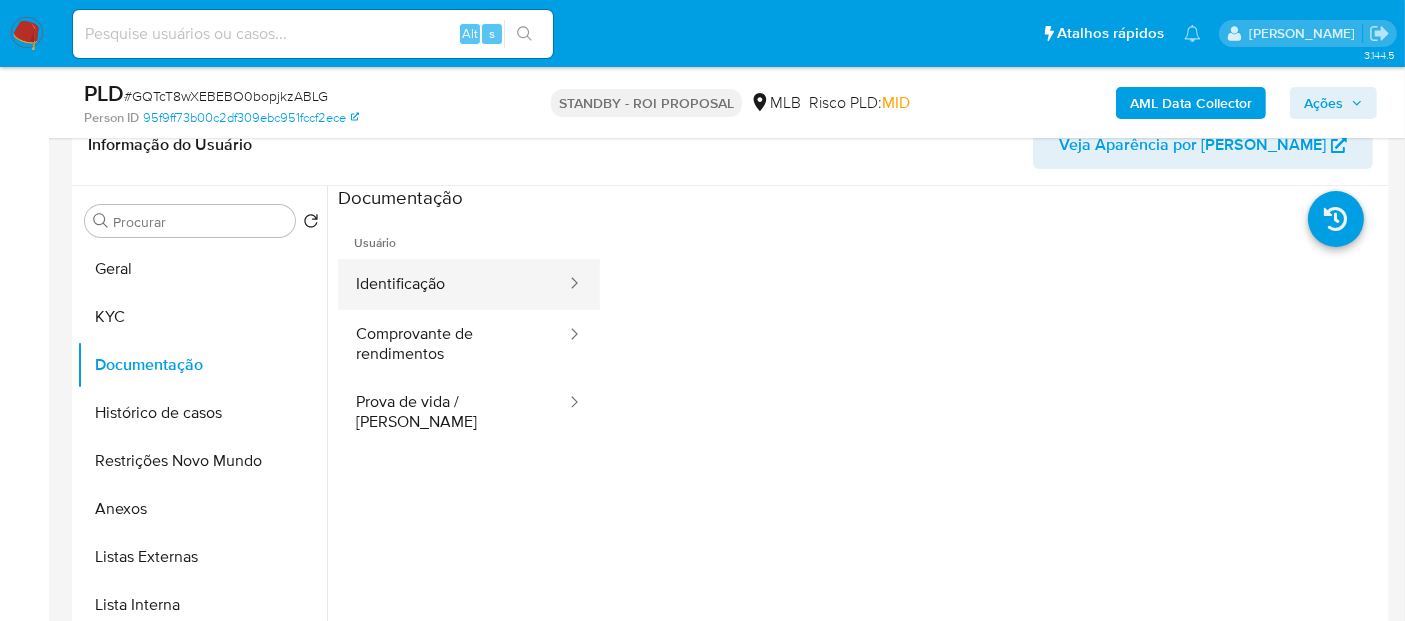 click on "Identificação" at bounding box center (453, 284) 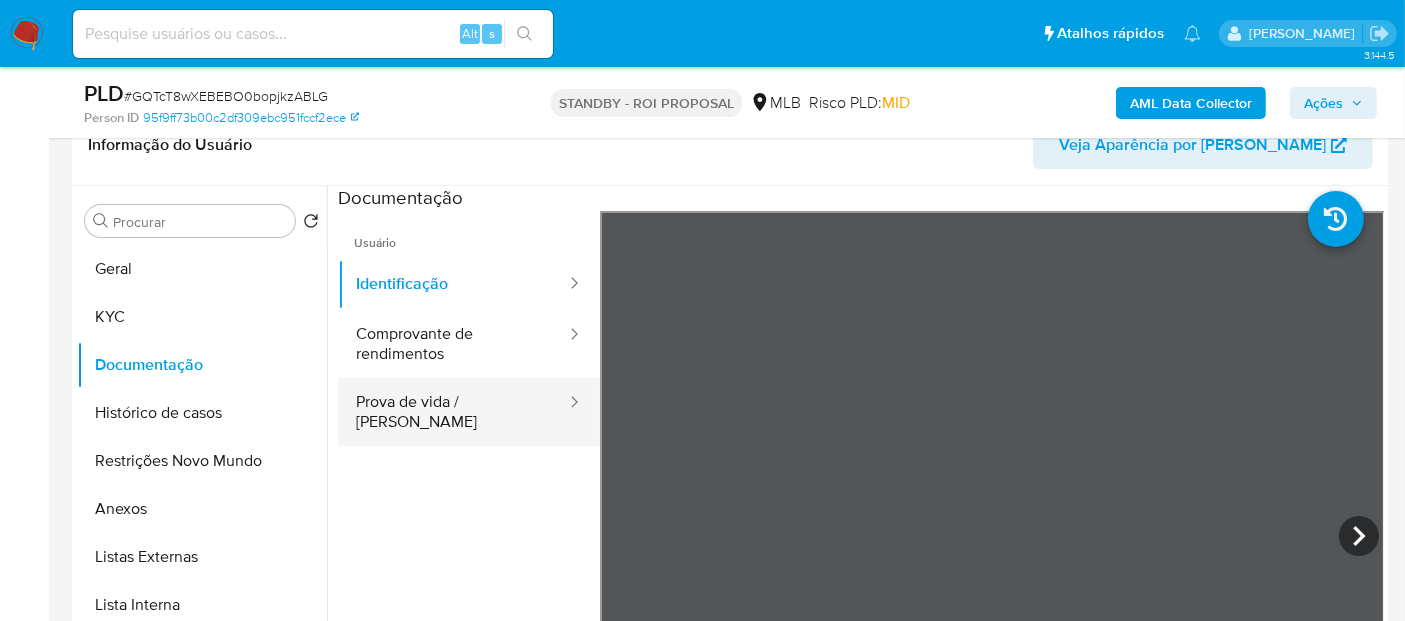 click on "Prova de vida / Selfie" at bounding box center (453, 412) 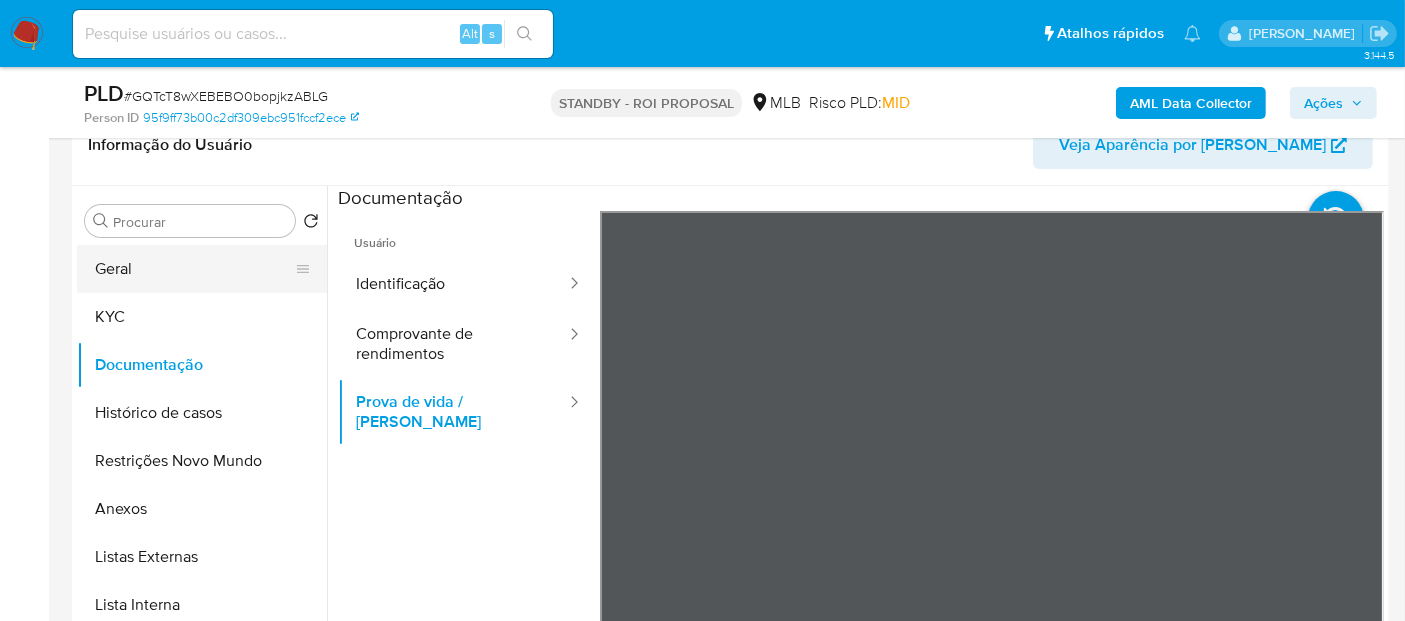 click on "Geral" at bounding box center [194, 269] 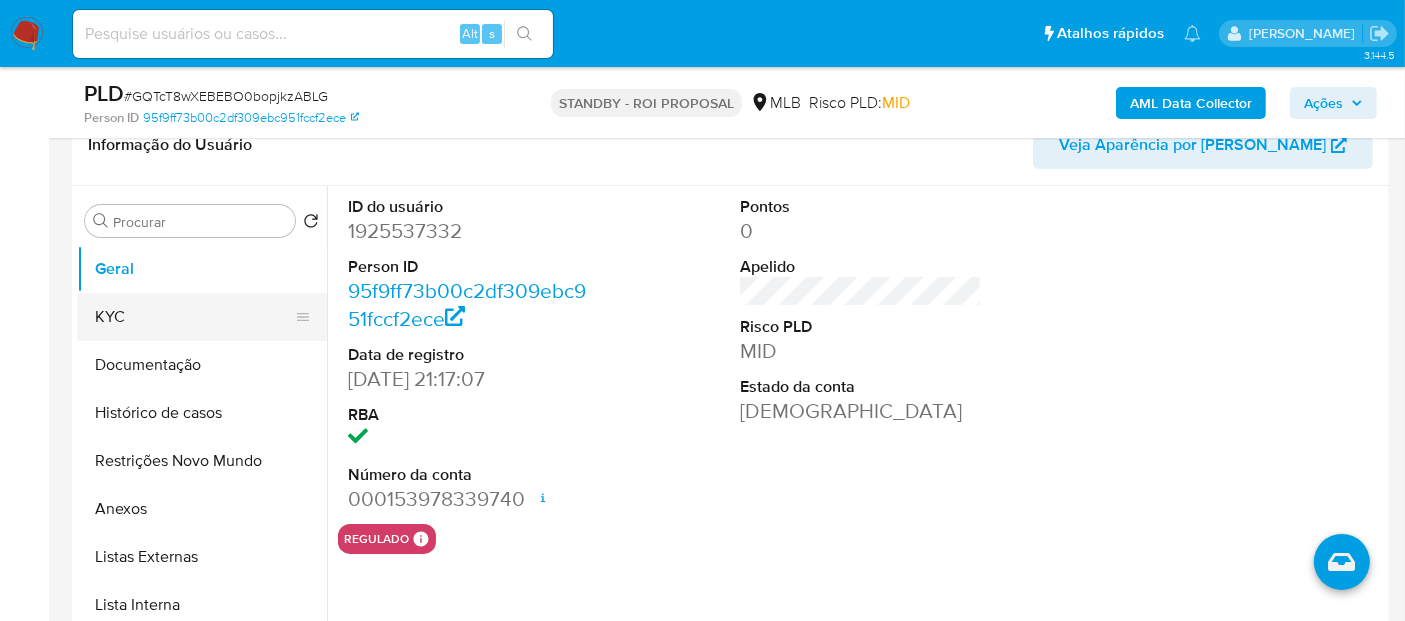 click on "KYC" at bounding box center [194, 317] 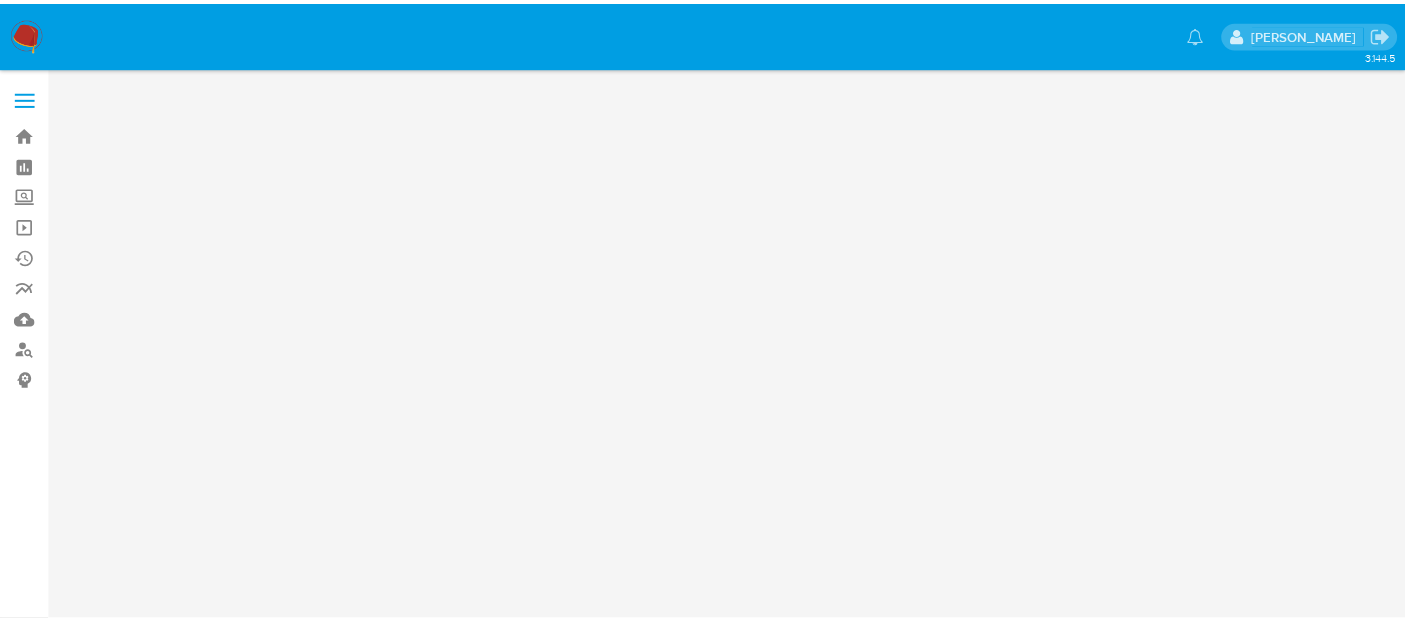 scroll, scrollTop: 0, scrollLeft: 0, axis: both 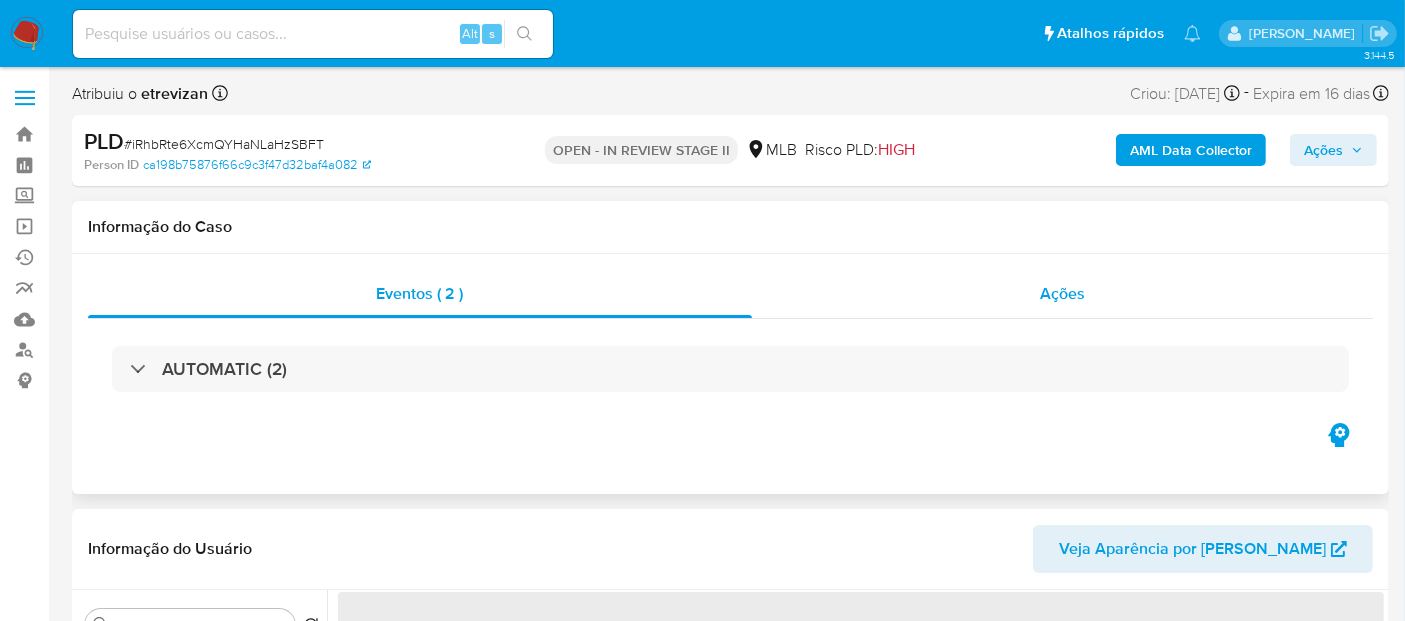 click on "Ações" at bounding box center (1062, 293) 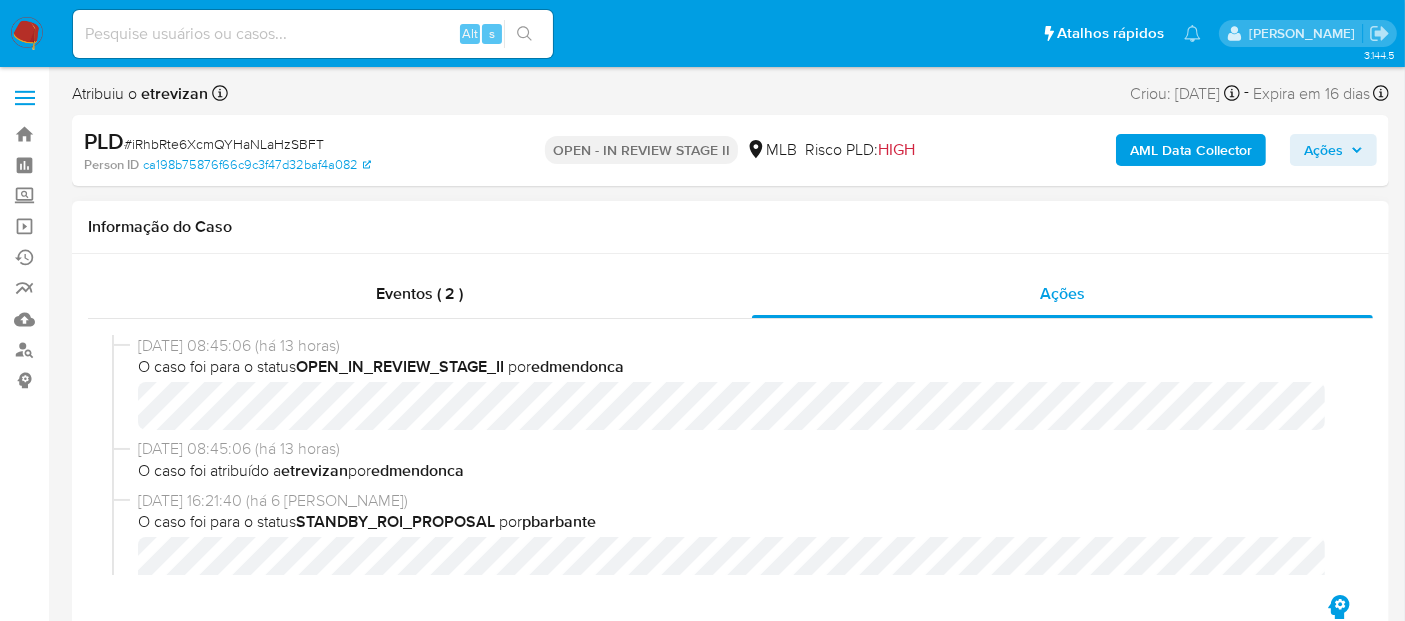 select on "10" 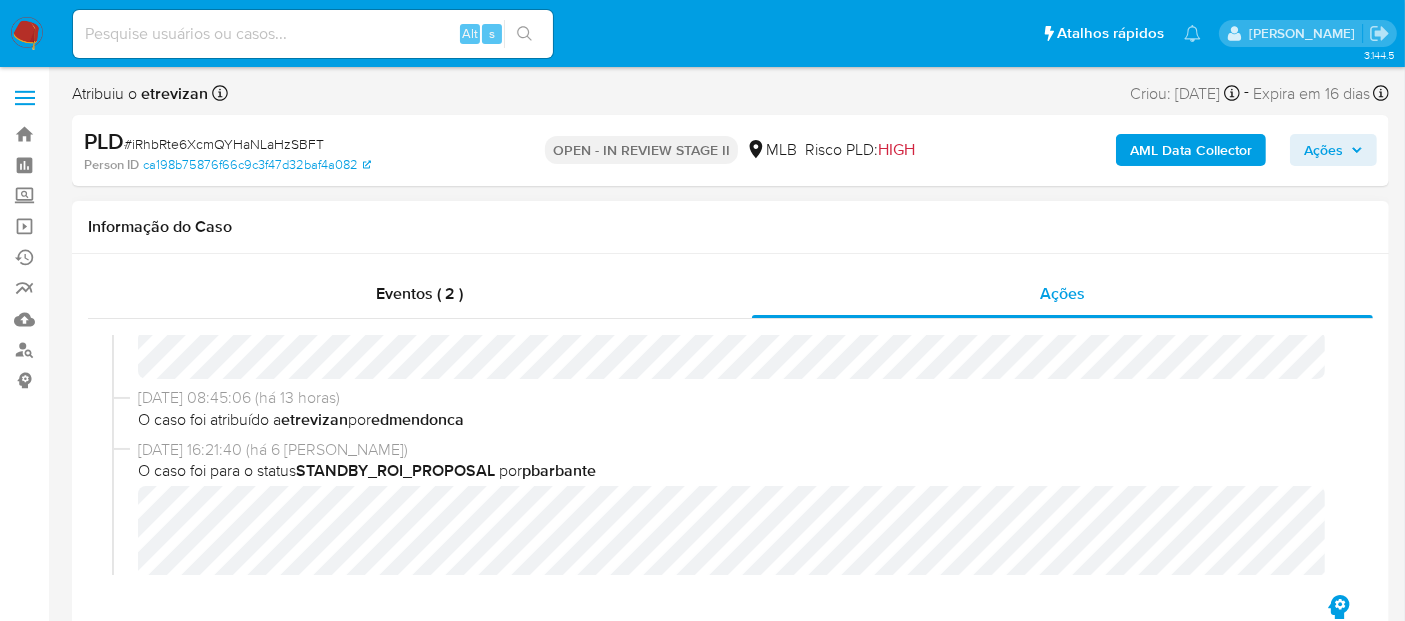 scroll, scrollTop: 0, scrollLeft: 0, axis: both 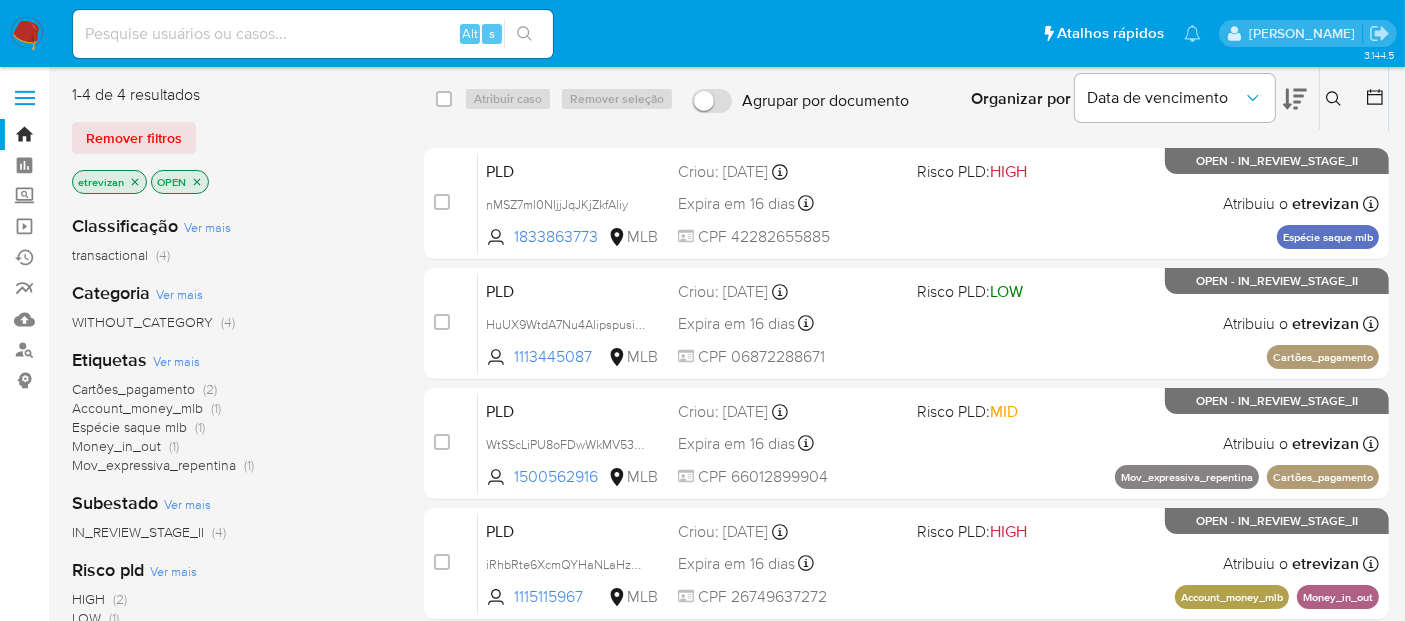 click at bounding box center (27, 34) 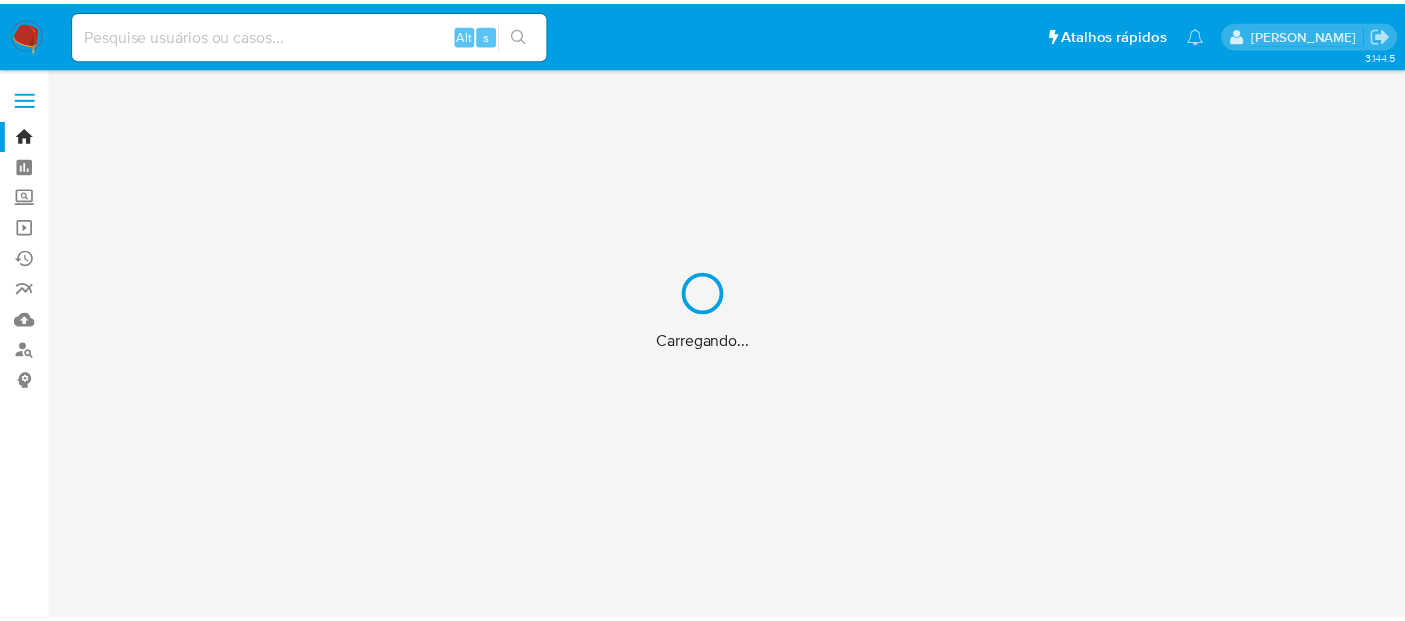 scroll, scrollTop: 0, scrollLeft: 0, axis: both 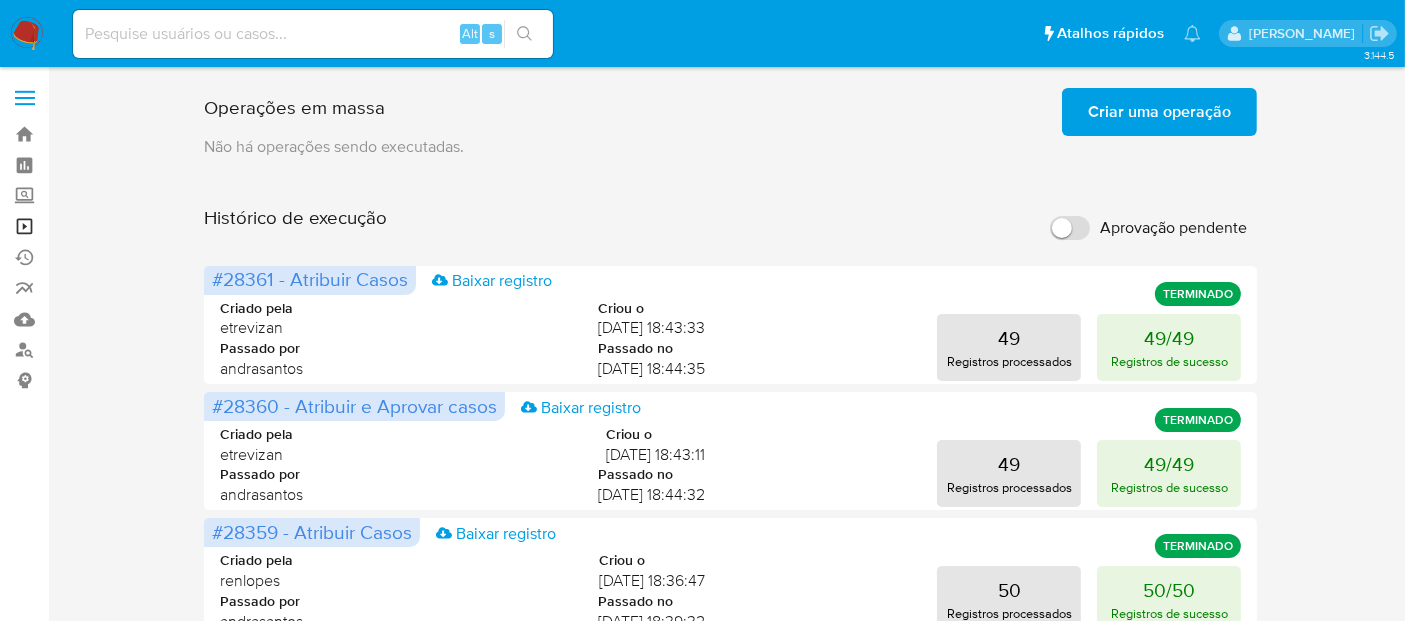 click on "Operações em massa" at bounding box center (119, 226) 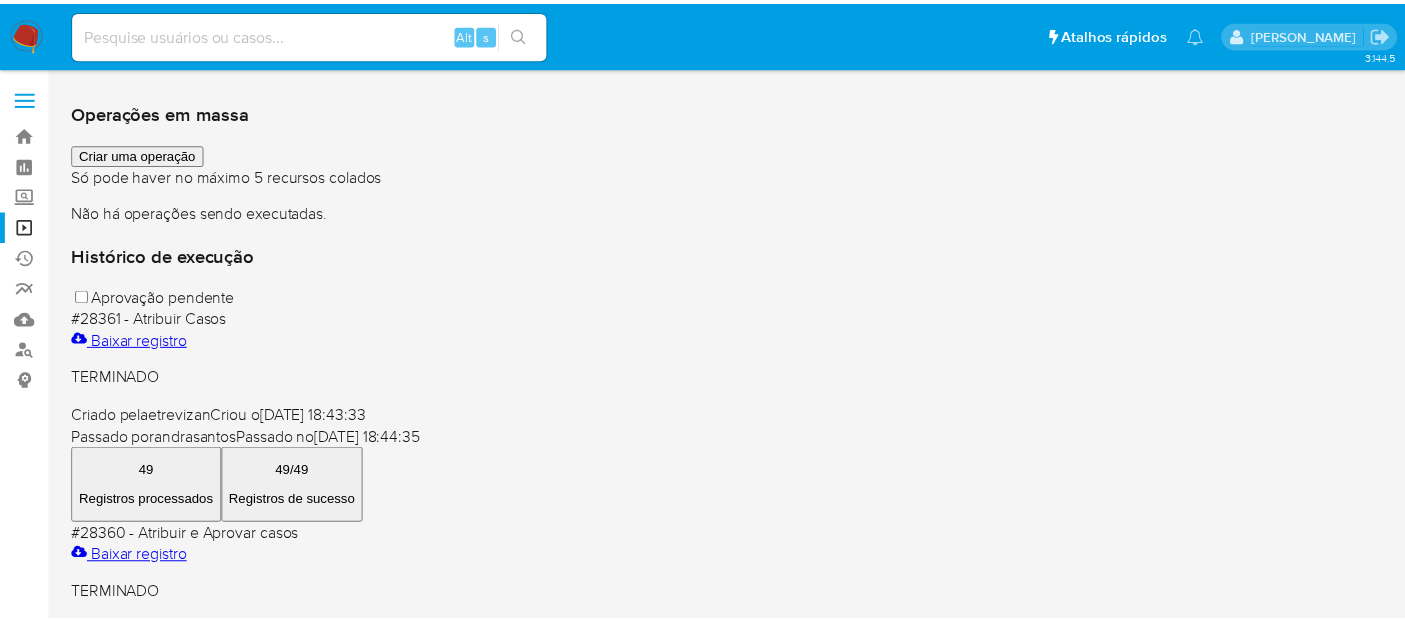 scroll, scrollTop: 0, scrollLeft: 0, axis: both 